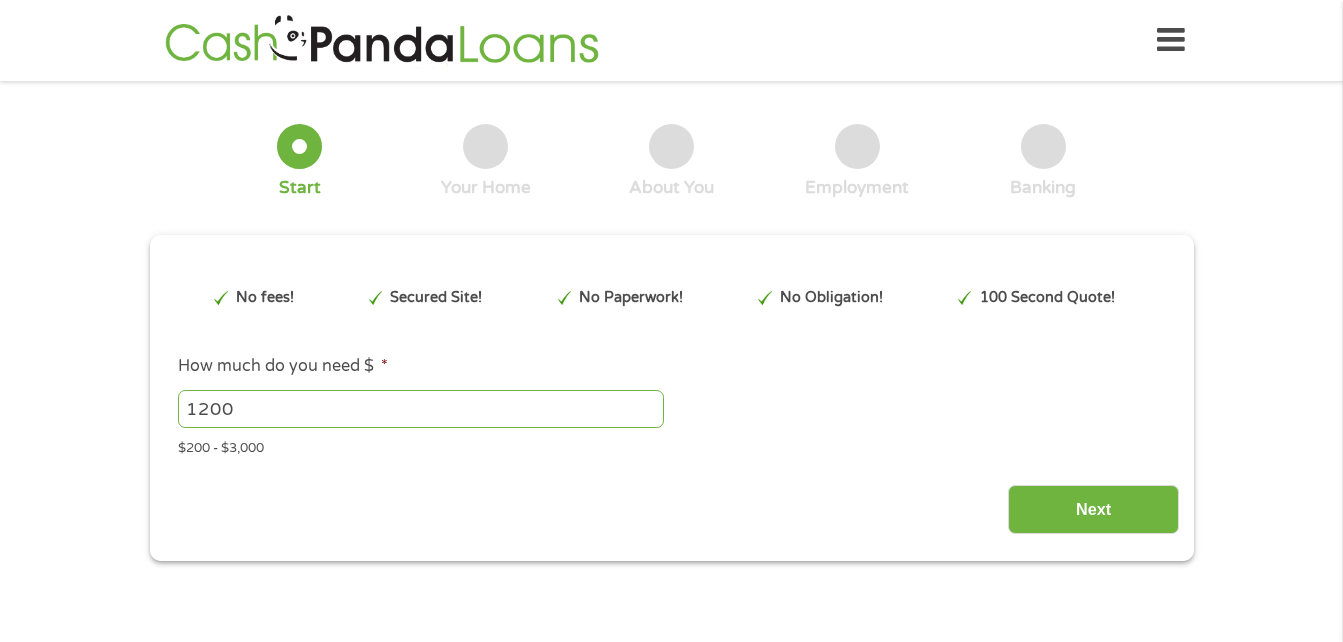 scroll, scrollTop: 0, scrollLeft: 0, axis: both 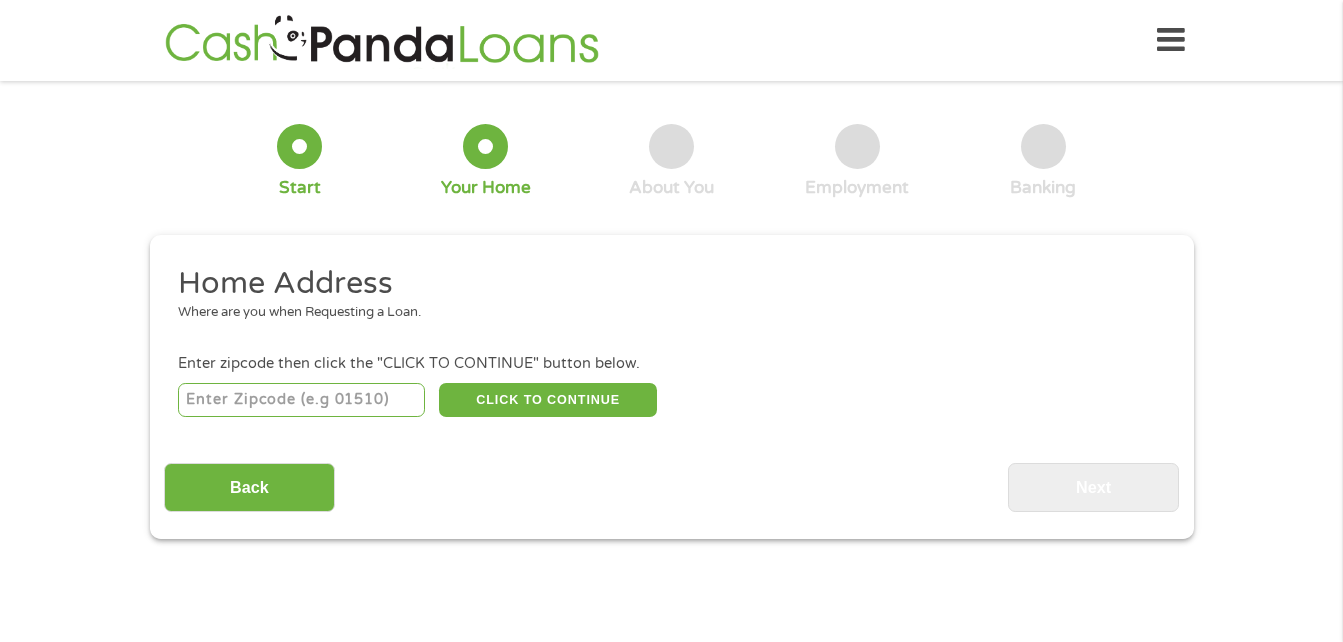 click at bounding box center [301, 400] 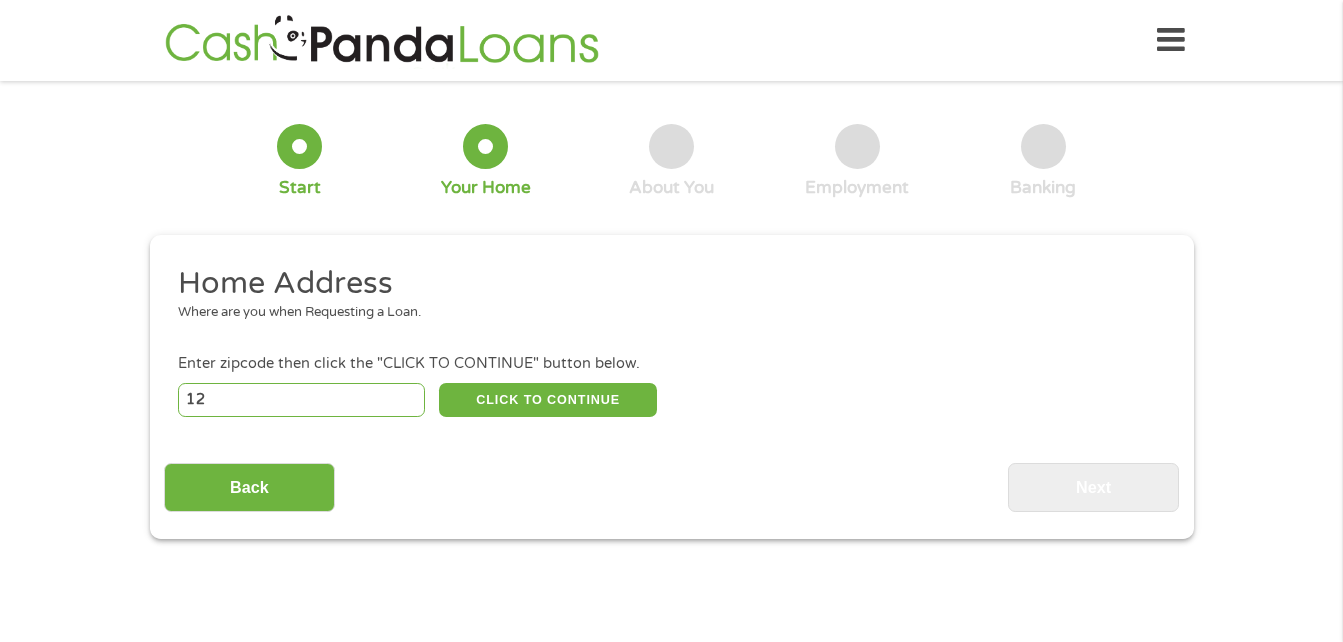 type on "1" 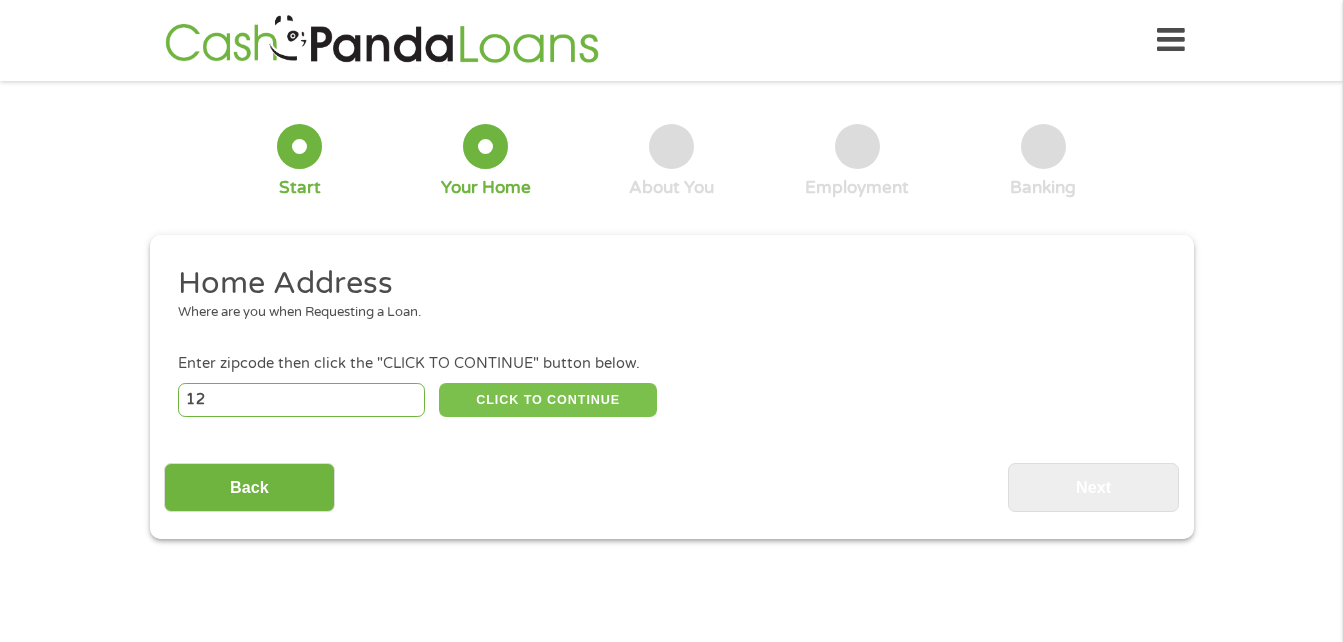 type on "[NUMBER]" 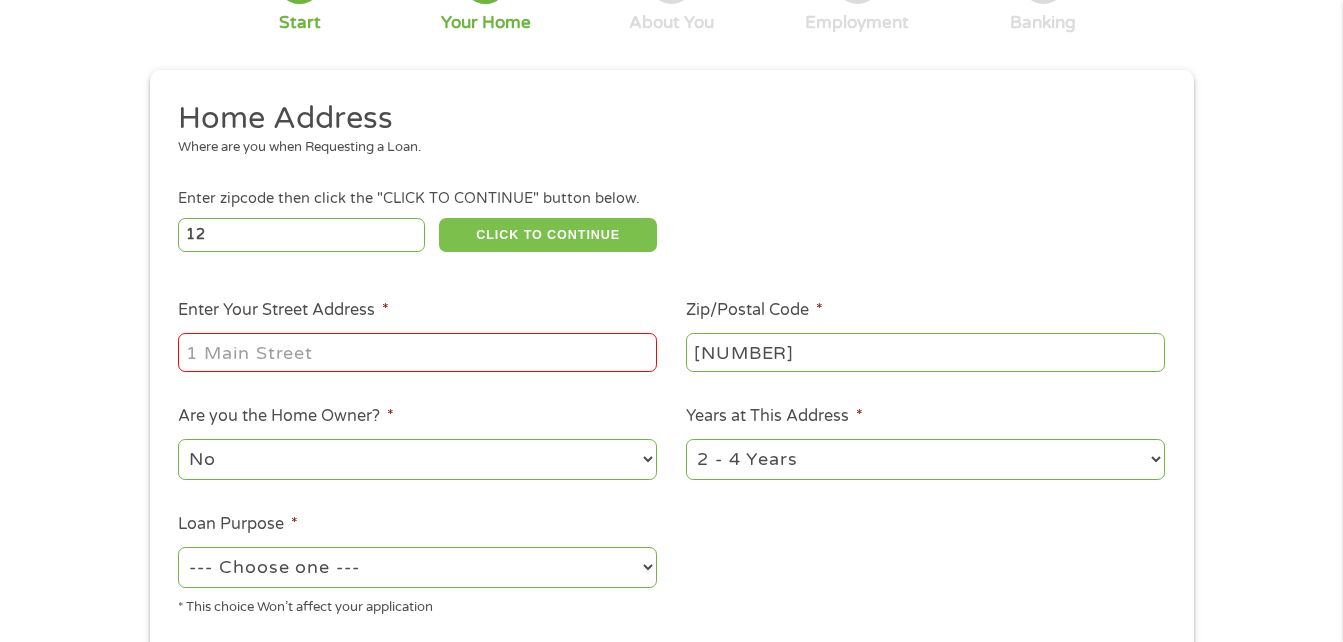 scroll, scrollTop: 200, scrollLeft: 0, axis: vertical 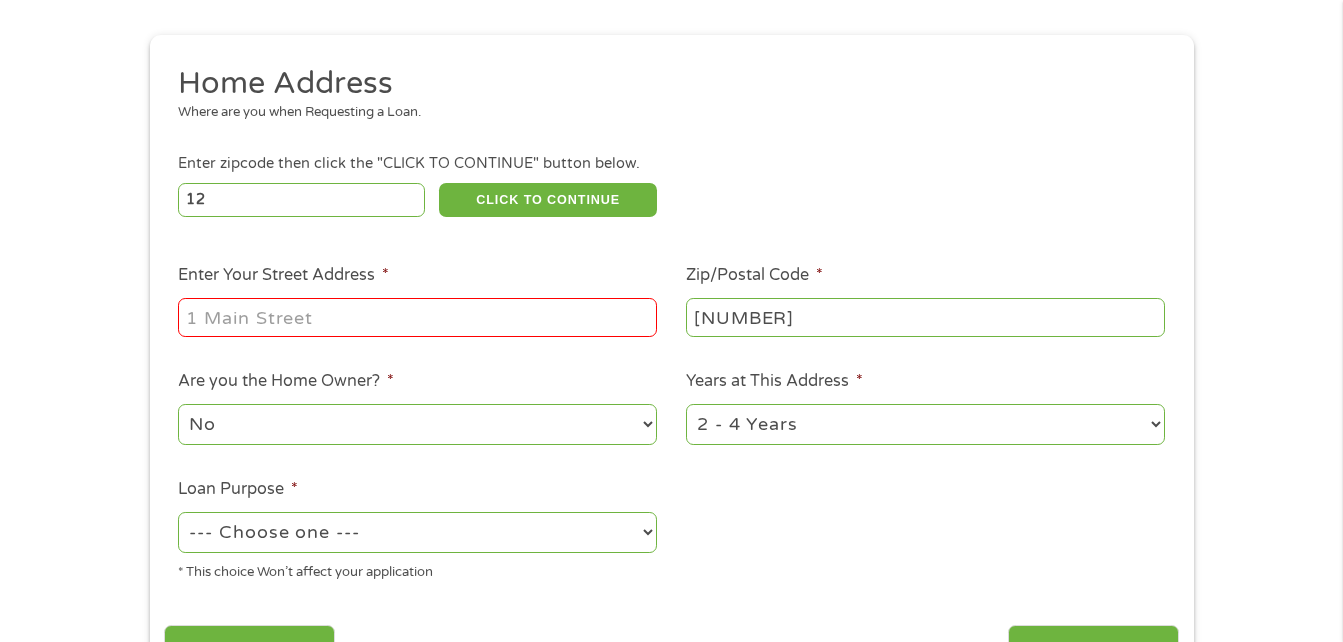 click on "Enter Your Street Address *" at bounding box center [417, 317] 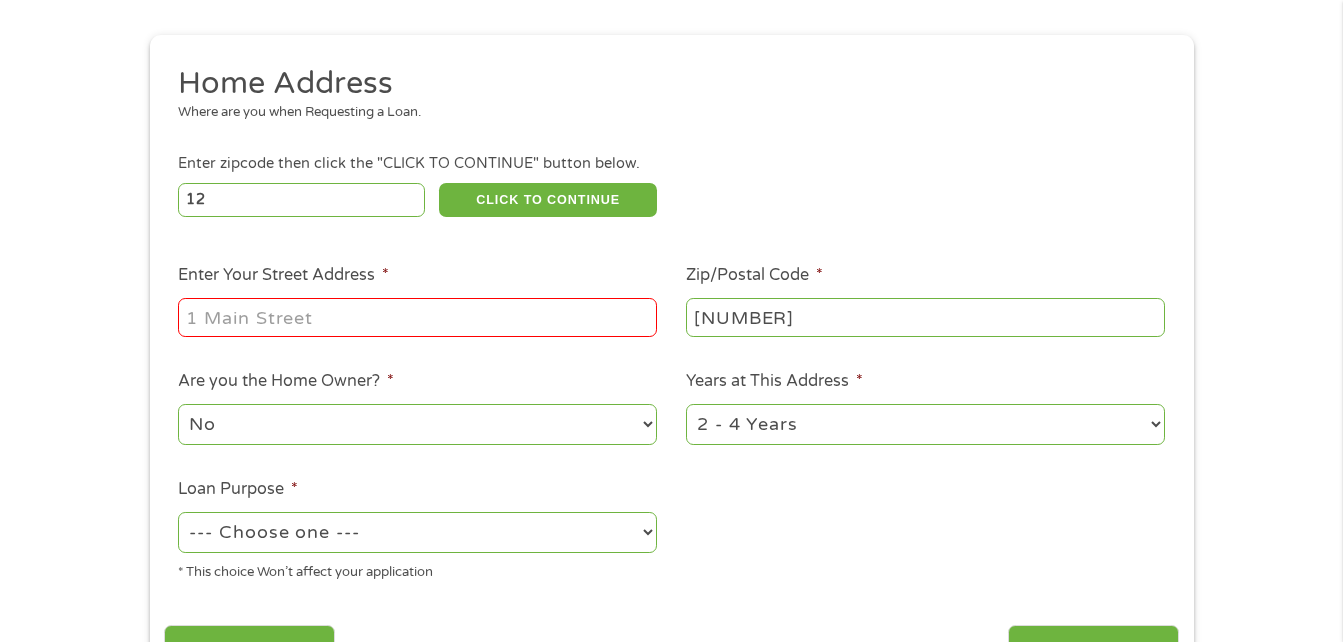 type on "[NUMBER] [STREET]" 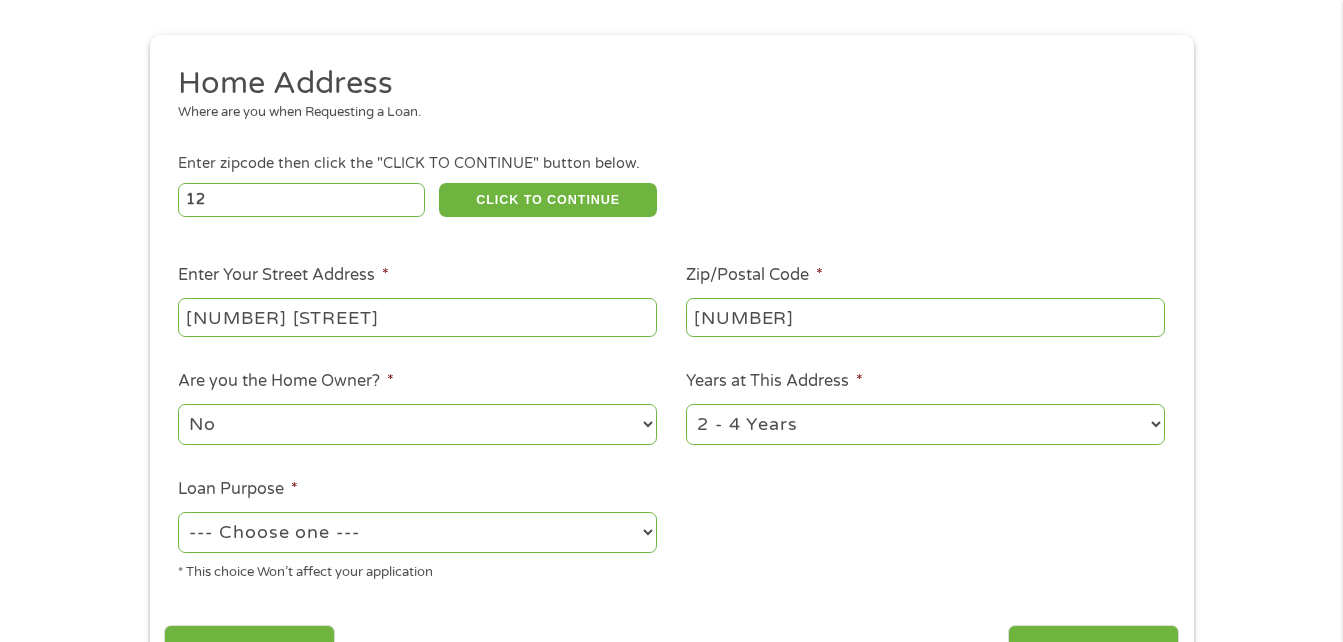 click on "No Yes" at bounding box center [417, 424] 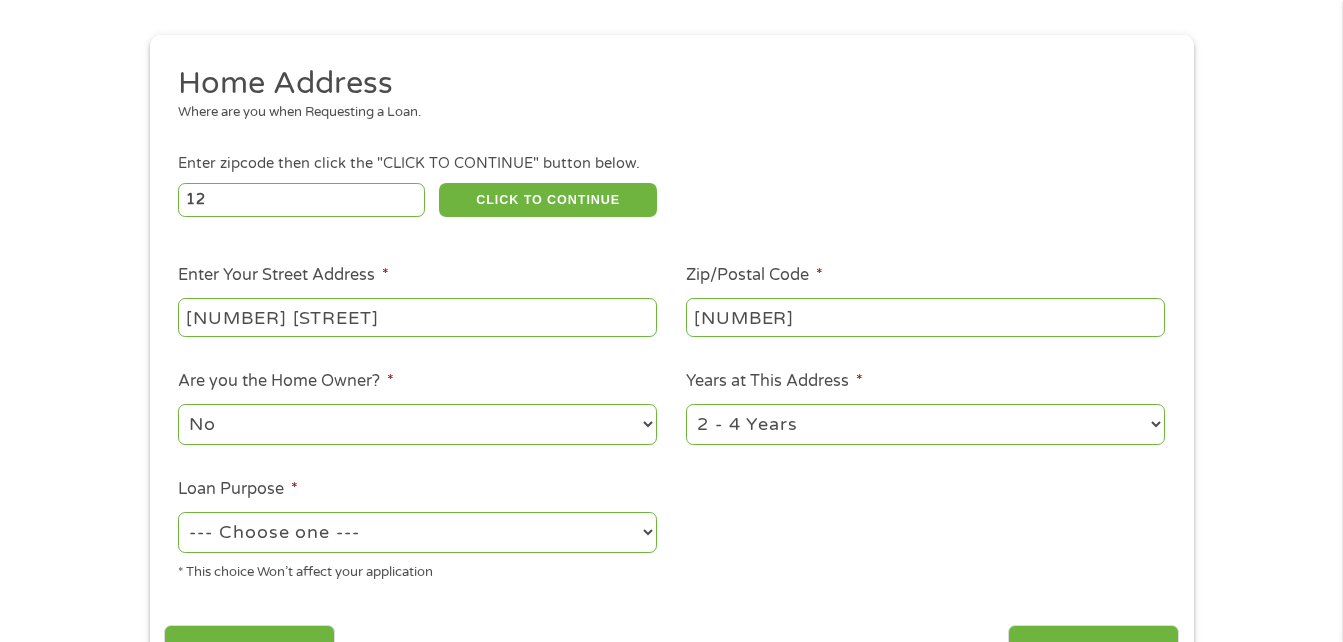 select on "yes" 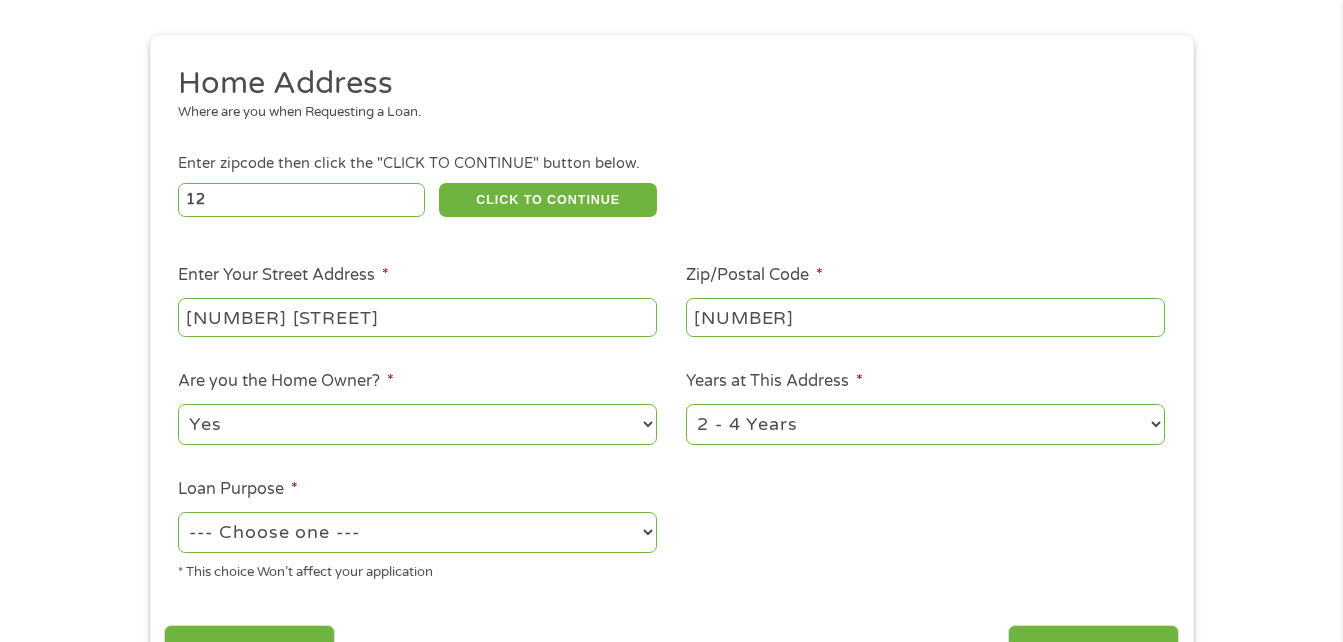 click on "No Yes" at bounding box center (417, 424) 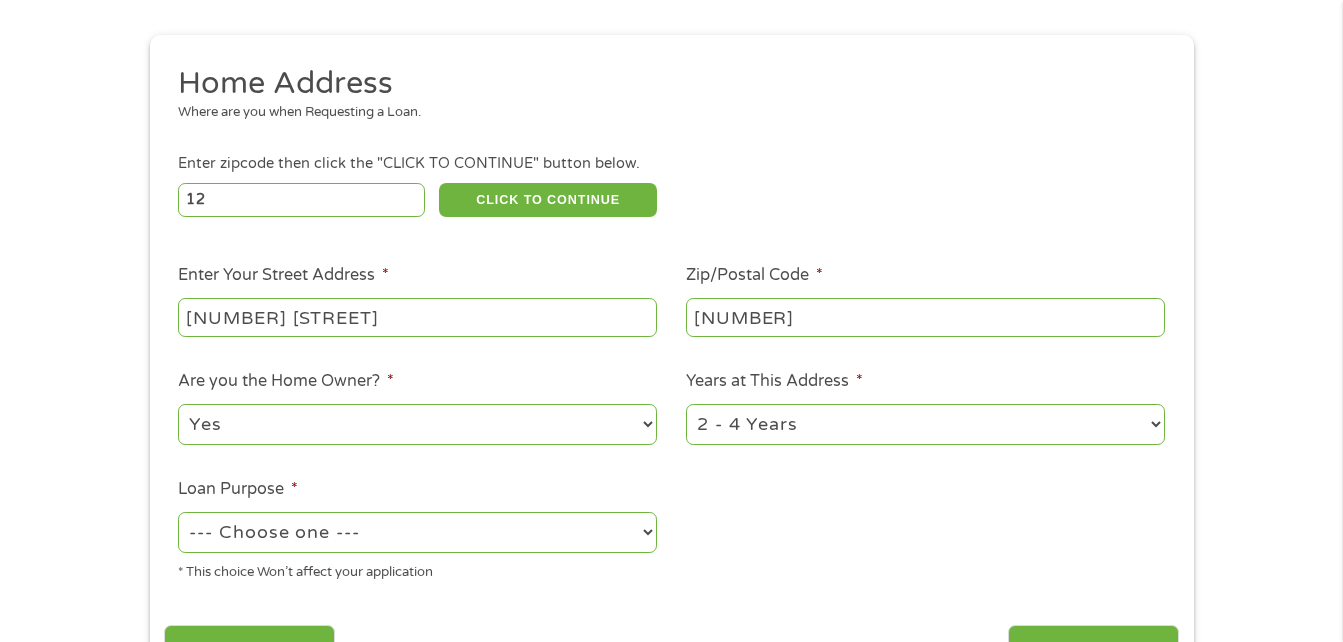 click on "--- Choose one --- Pay Bills Debt Consolidation Home Improvement Major Purchase Car Loan Short Term Cash Medical Expenses Other" at bounding box center (417, 532) 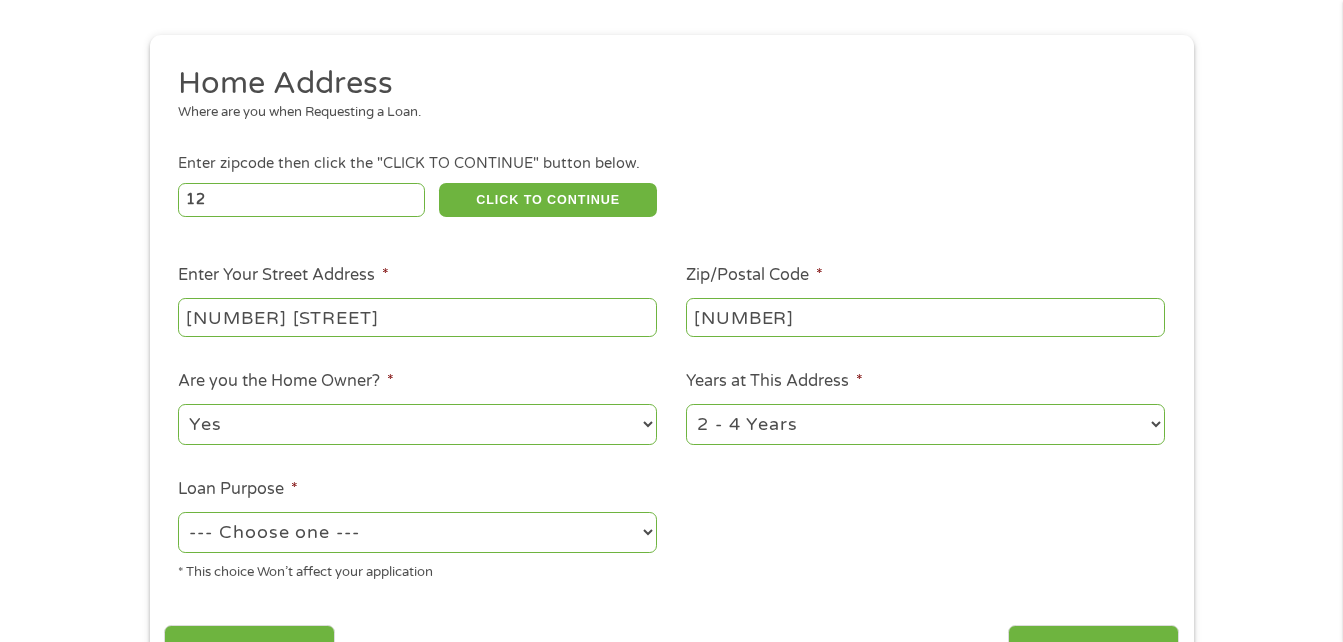 select on "paybills" 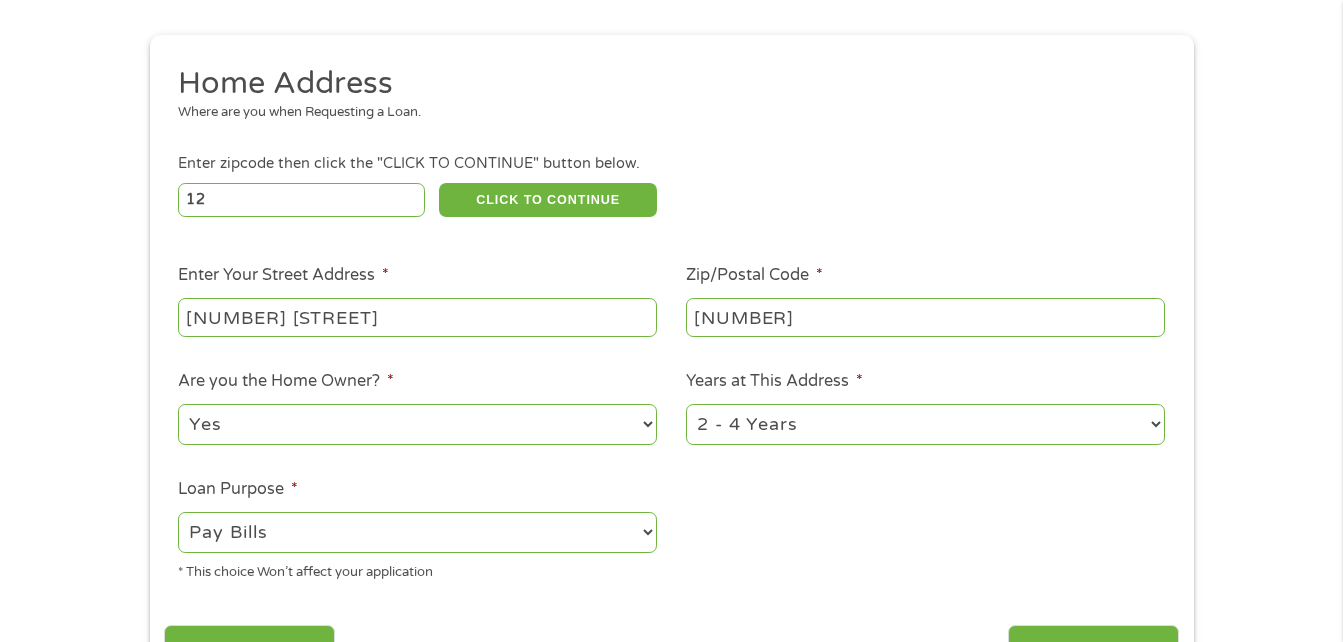 click on "--- Choose one --- Pay Bills Debt Consolidation Home Improvement Major Purchase Car Loan Short Term Cash Medical Expenses Other" at bounding box center (417, 532) 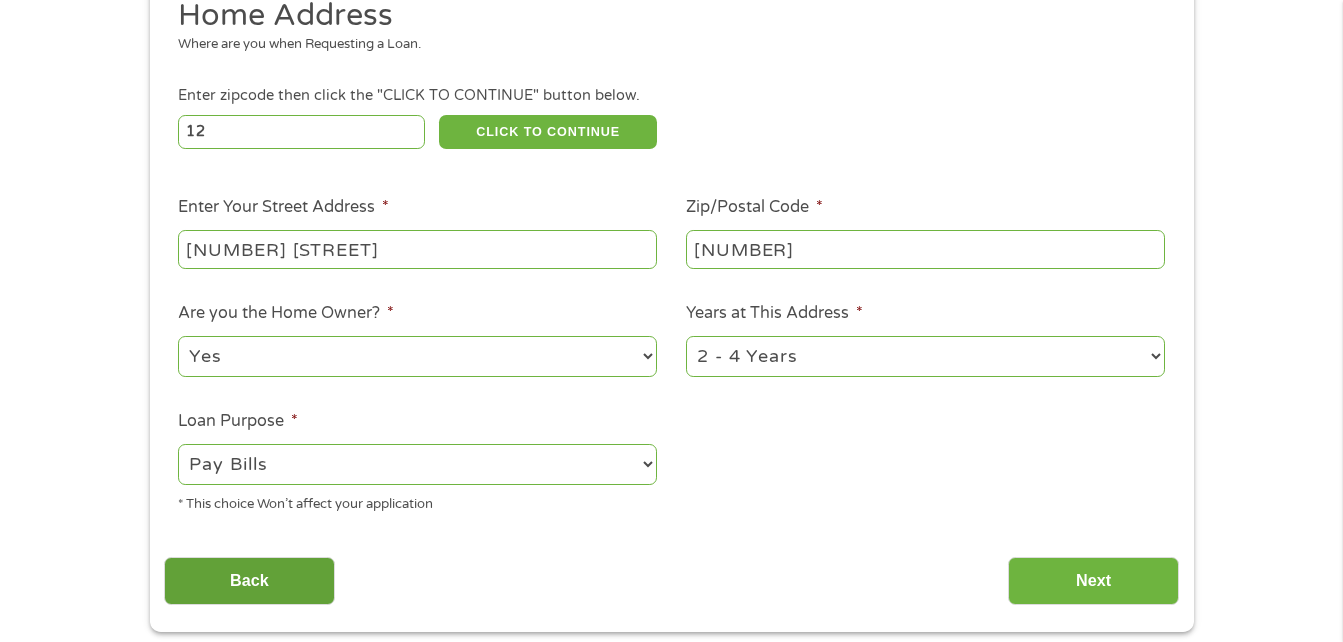scroll, scrollTop: 400, scrollLeft: 0, axis: vertical 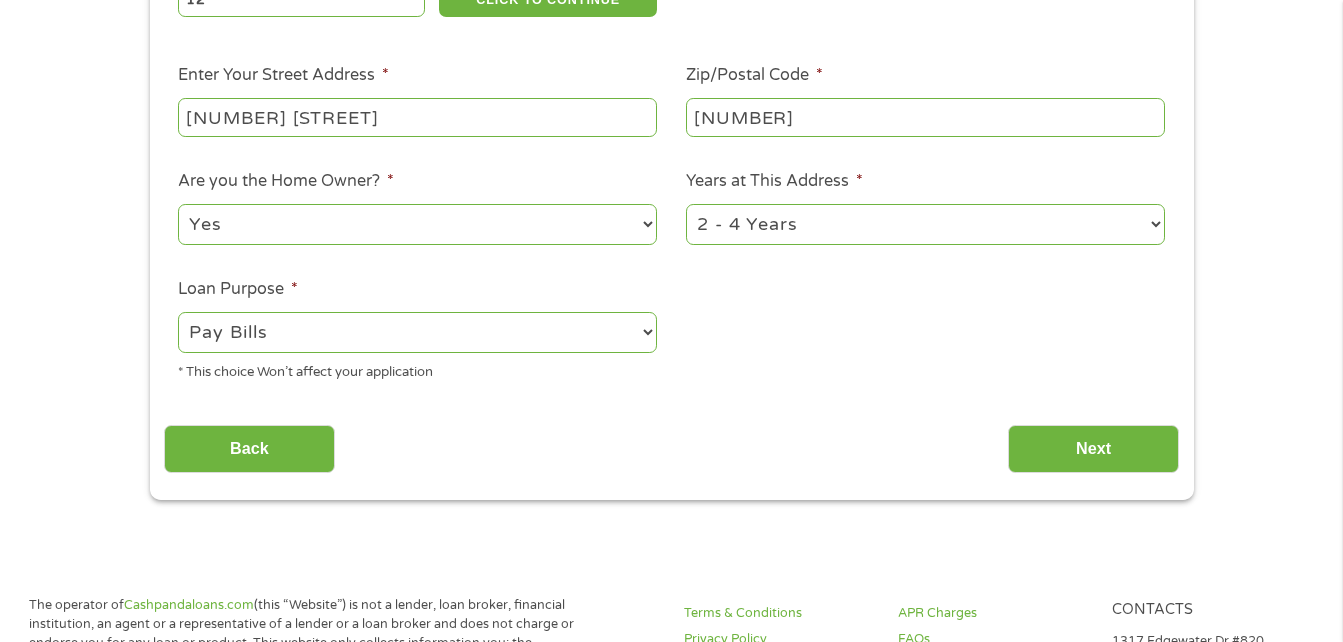 click on "--- Choose one --- Pay Bills Debt Consolidation Home Improvement Major Purchase Car Loan Short Term Cash Medical Expenses Other" at bounding box center (417, 332) 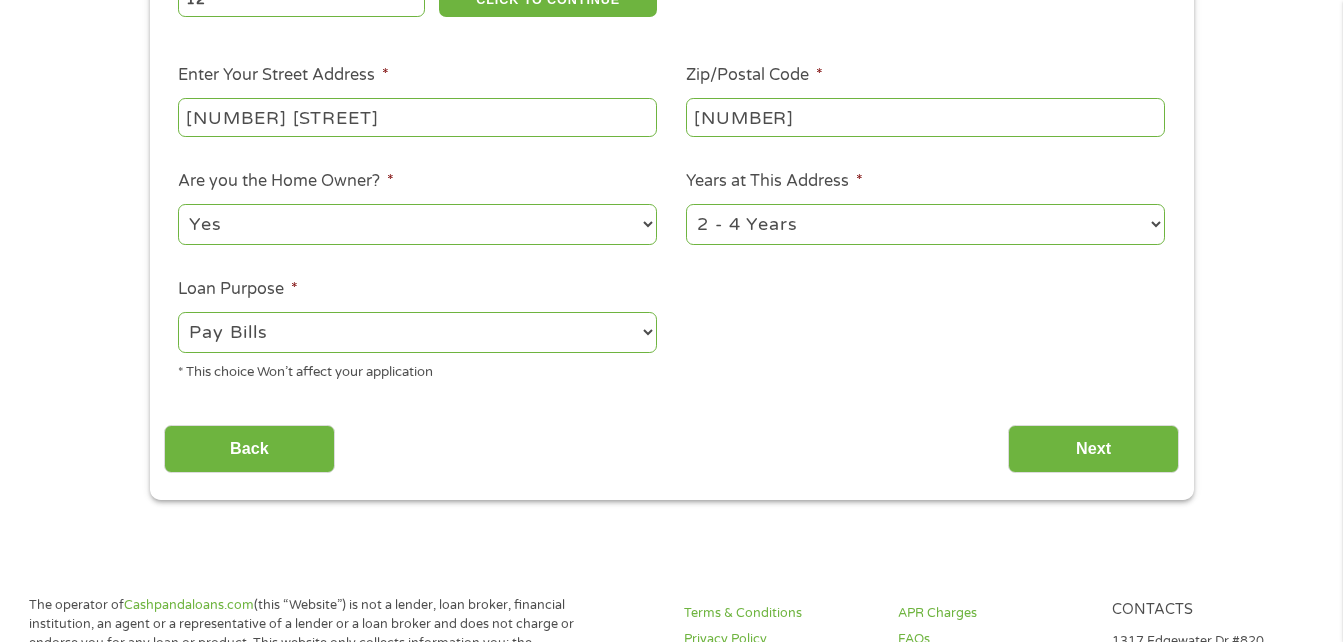 click on "--- Choose one --- Pay Bills Debt Consolidation Home Improvement Major Purchase Car Loan Short Term Cash Medical Expenses Other" at bounding box center (417, 332) 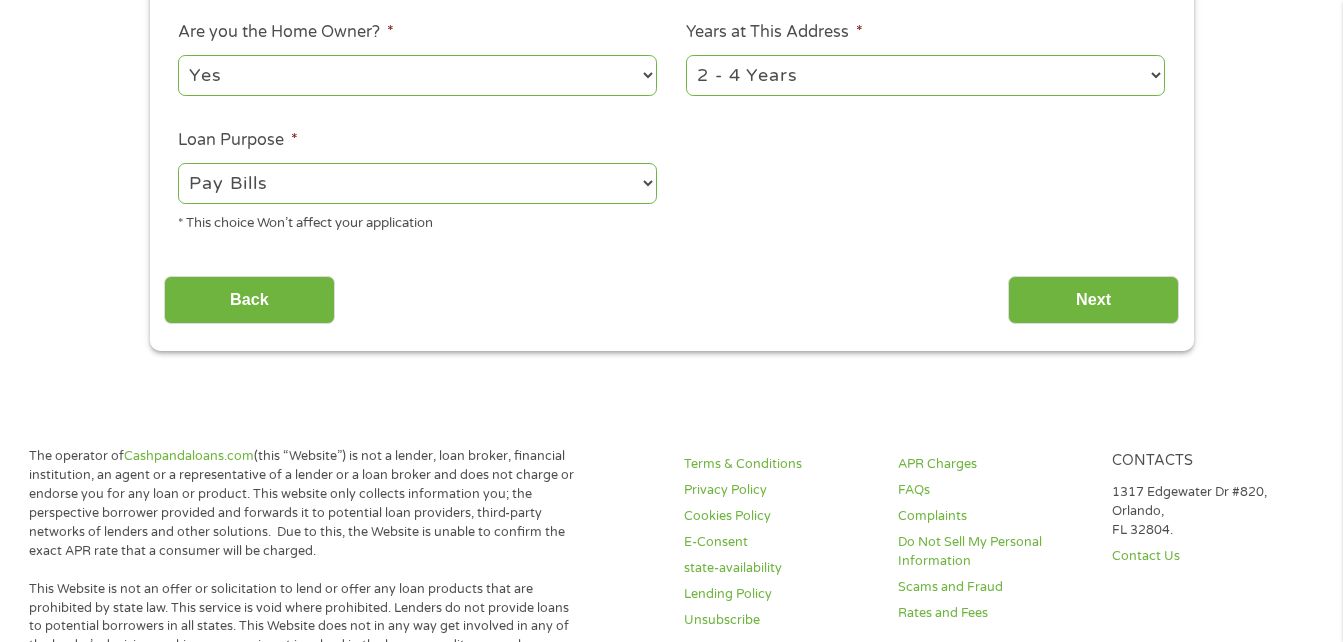scroll, scrollTop: 500, scrollLeft: 0, axis: vertical 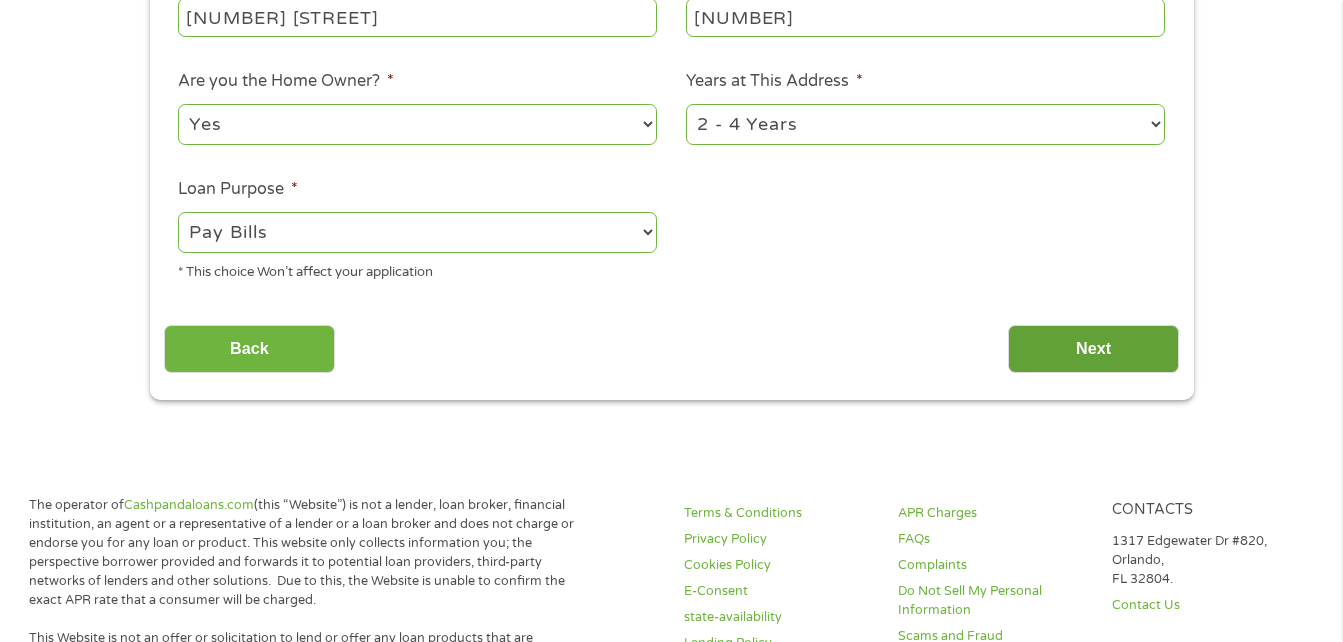 click on "Next" at bounding box center [1093, 349] 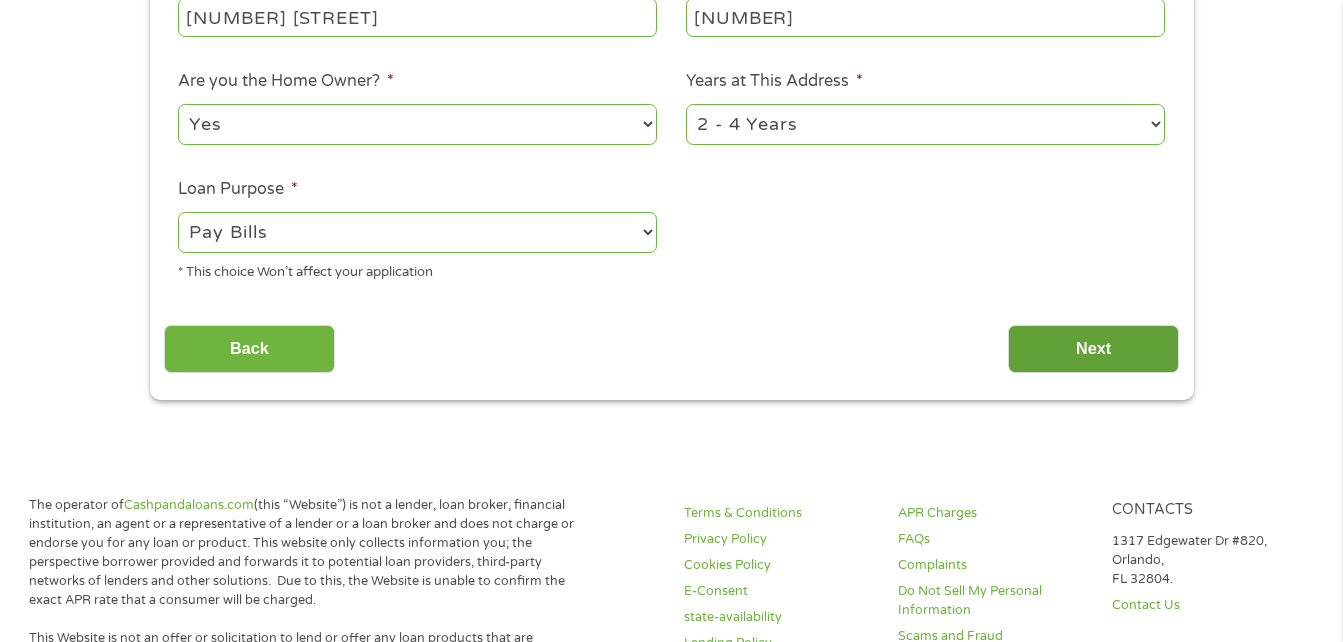scroll, scrollTop: 8, scrollLeft: 8, axis: both 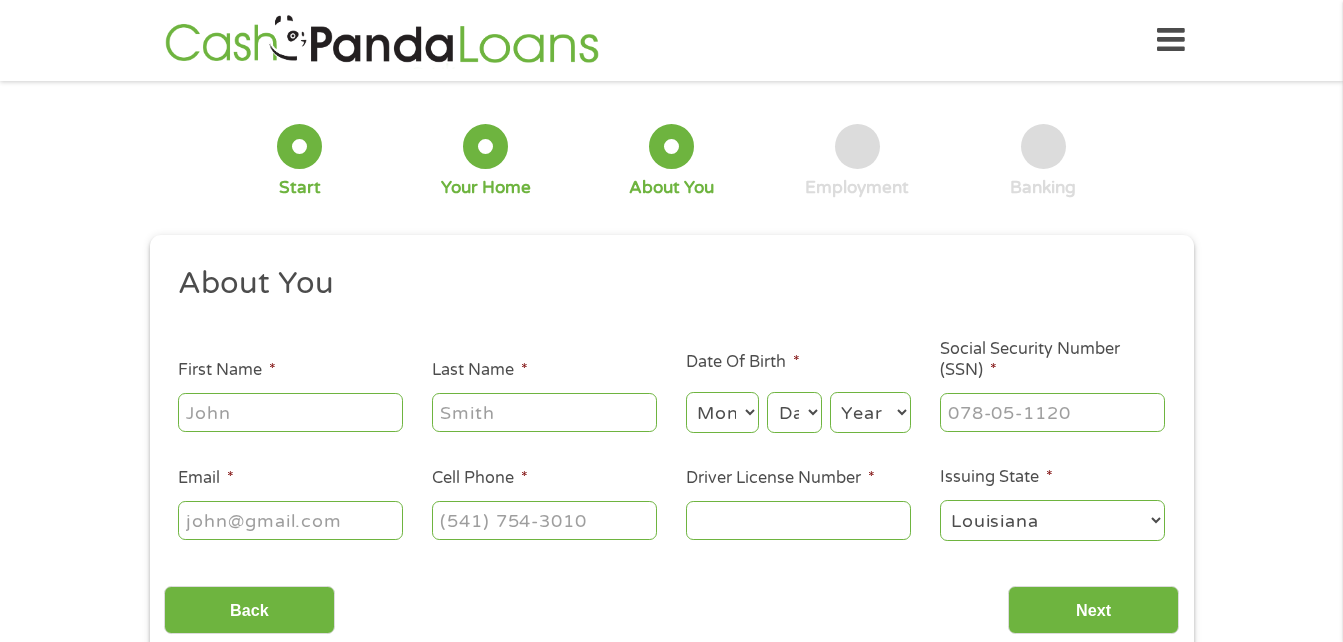 click on "First Name *" at bounding box center (290, 412) 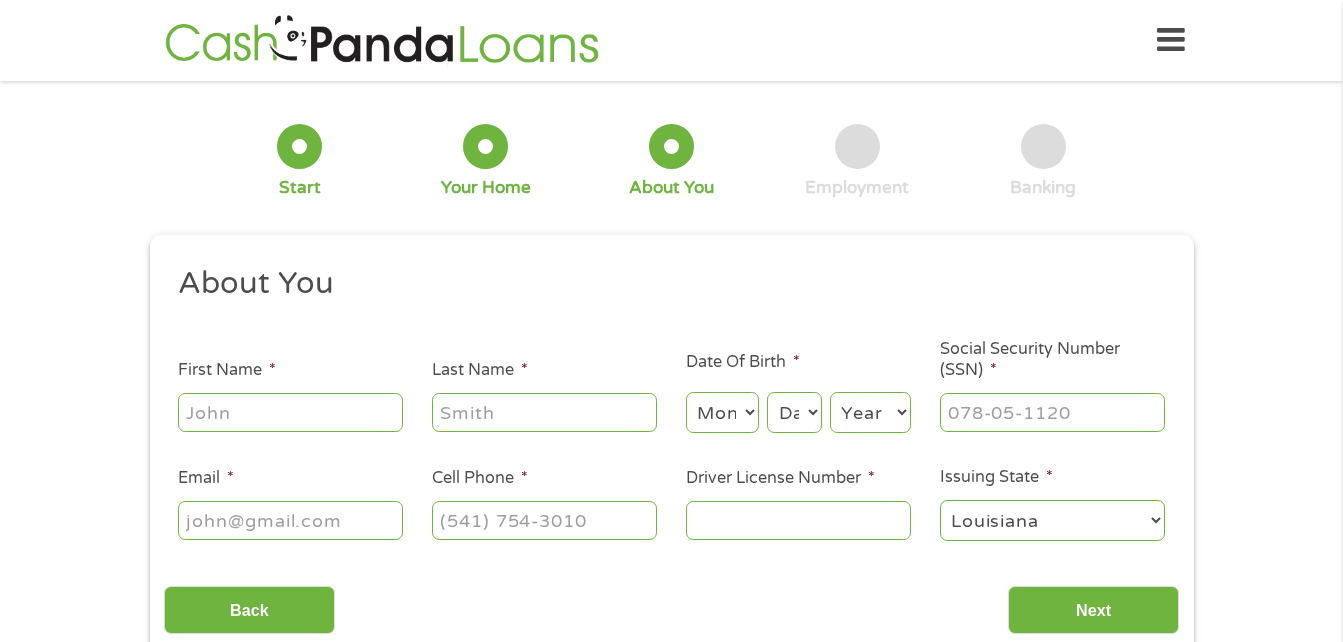 type on "[FIRST]" 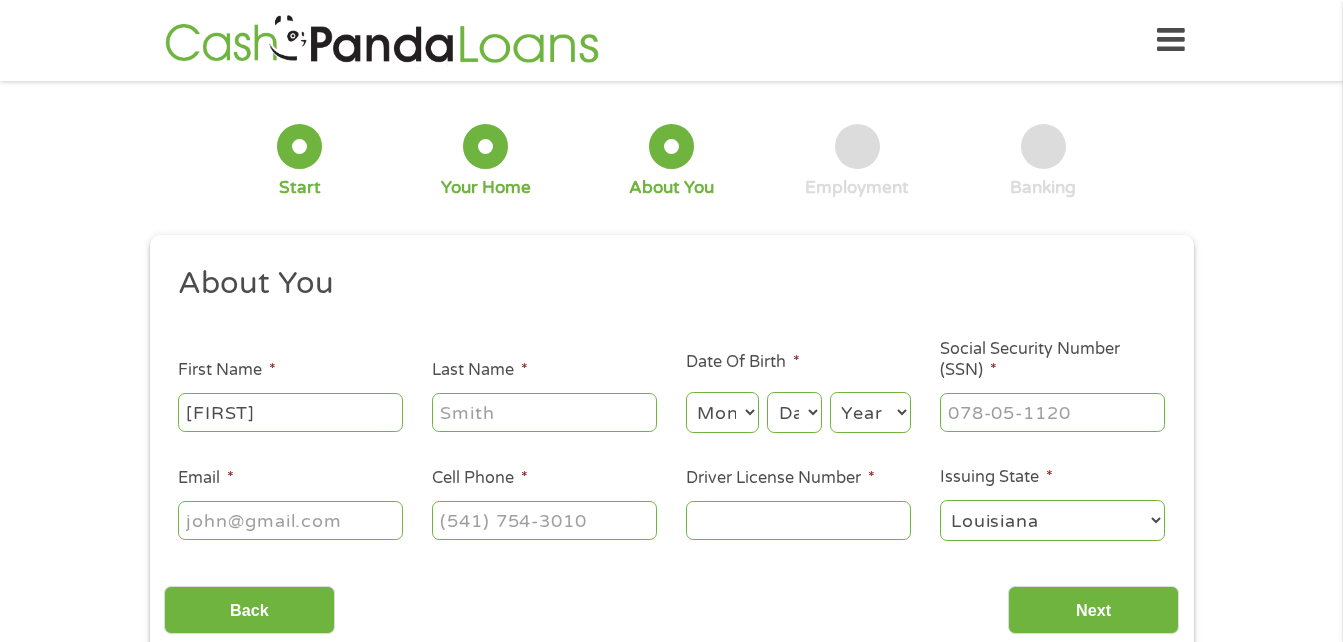 type on "[LAST]" 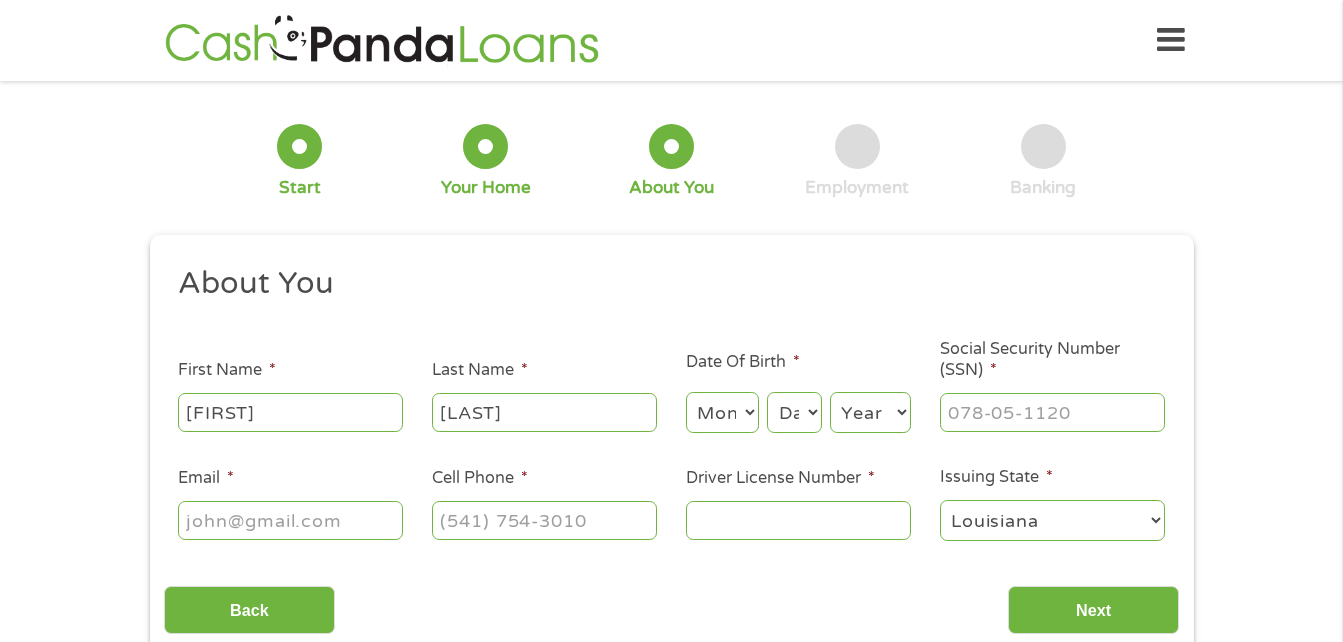 type on "[LAST][FIRST]@yahoo.com" 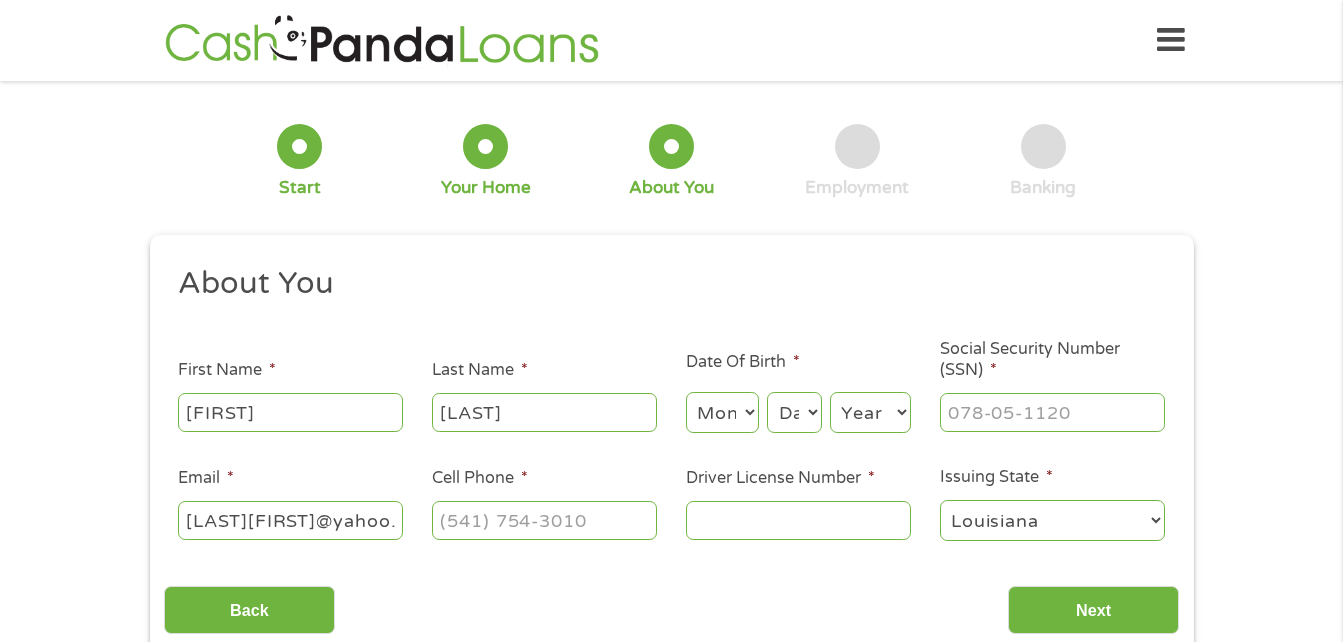click on "Month 1 2 3 4 5 6 7 8 9 10 11 12" at bounding box center [722, 412] 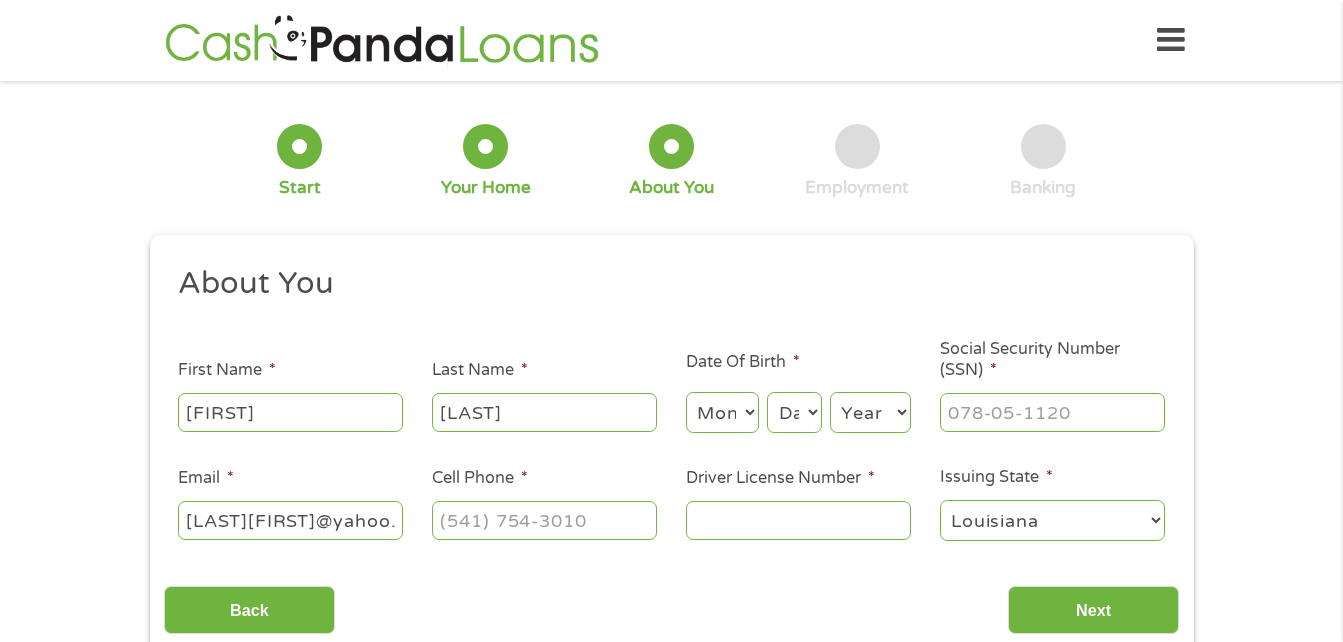 select on "7" 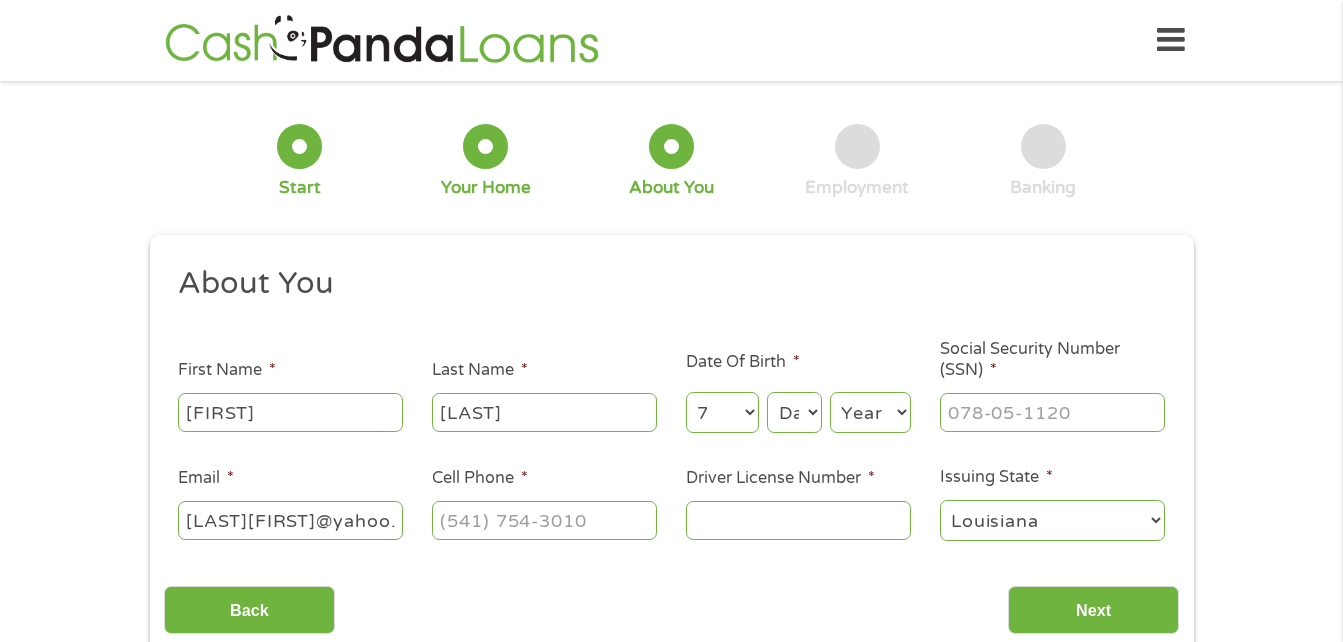 click on "Month 1 2 3 4 5 6 7 8 9 10 11 12" at bounding box center [722, 412] 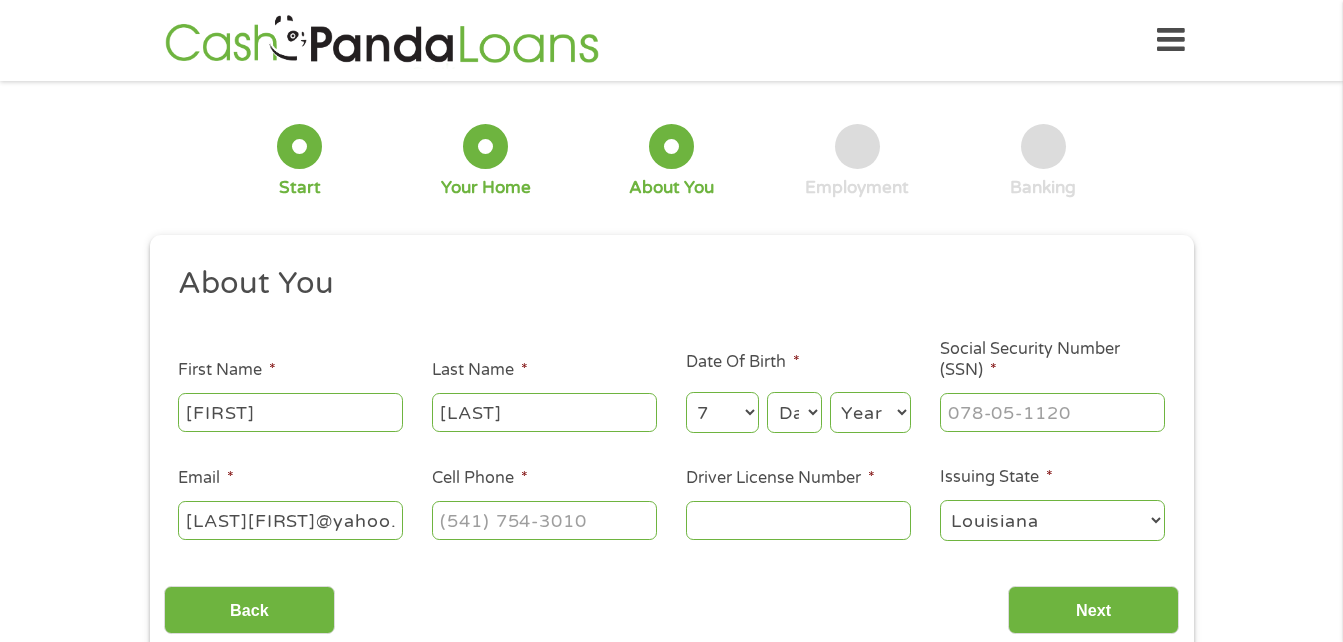 click on "Day 1 2 3 4 5 6 7 8 9 10 11 12 13 14 15 16 17 18 19 20 21 22 23 24 25 26 27 28 29 30 31" at bounding box center (794, 412) 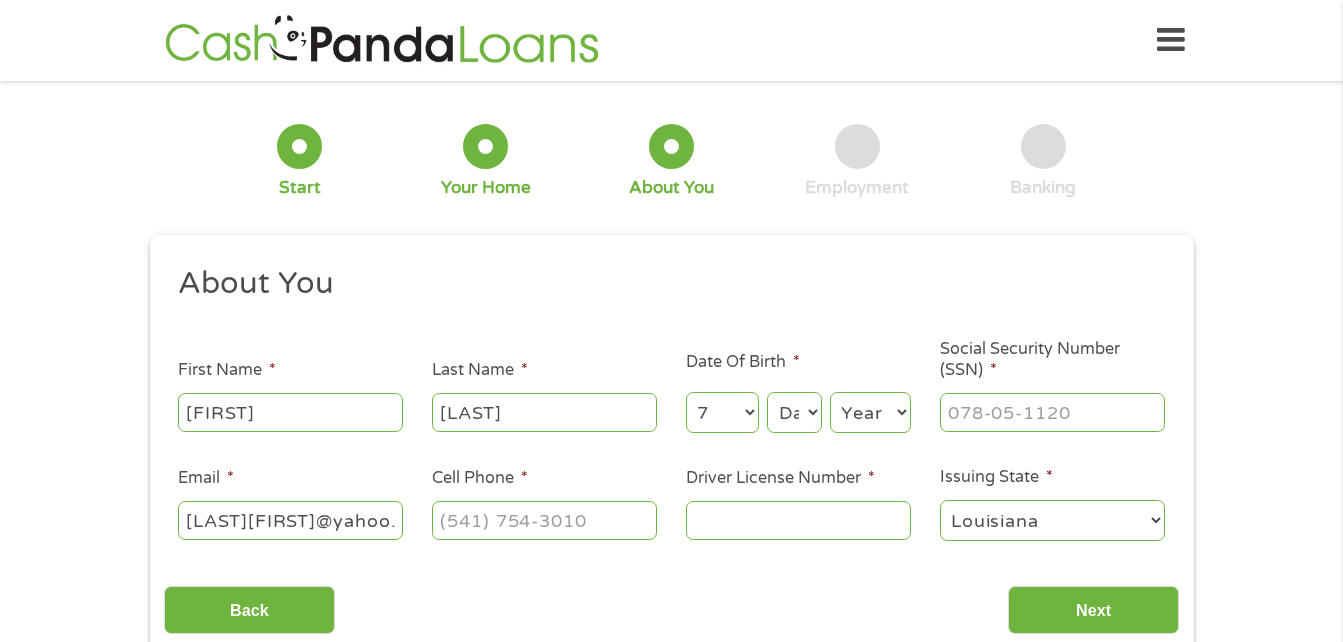 select on "26" 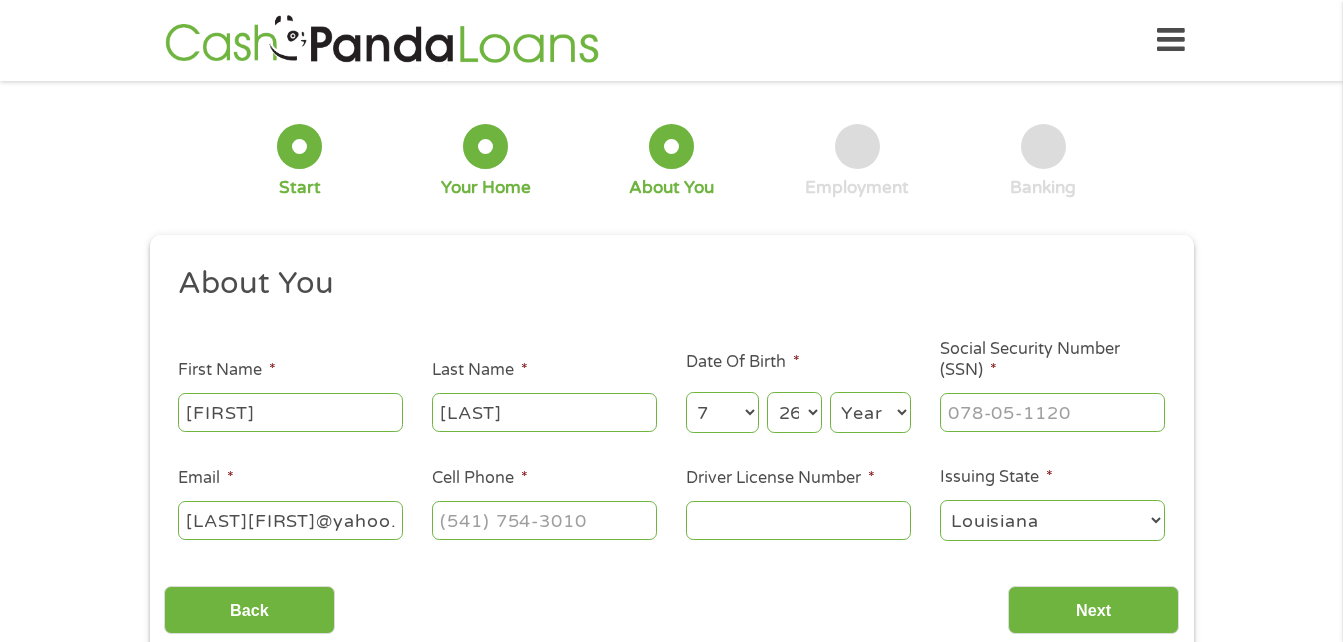 click on "Day 1 2 3 4 5 6 7 8 9 10 11 12 13 14 15 16 17 18 19 20 21 22 23 24 25 26 27 28 29 30 31" at bounding box center (794, 412) 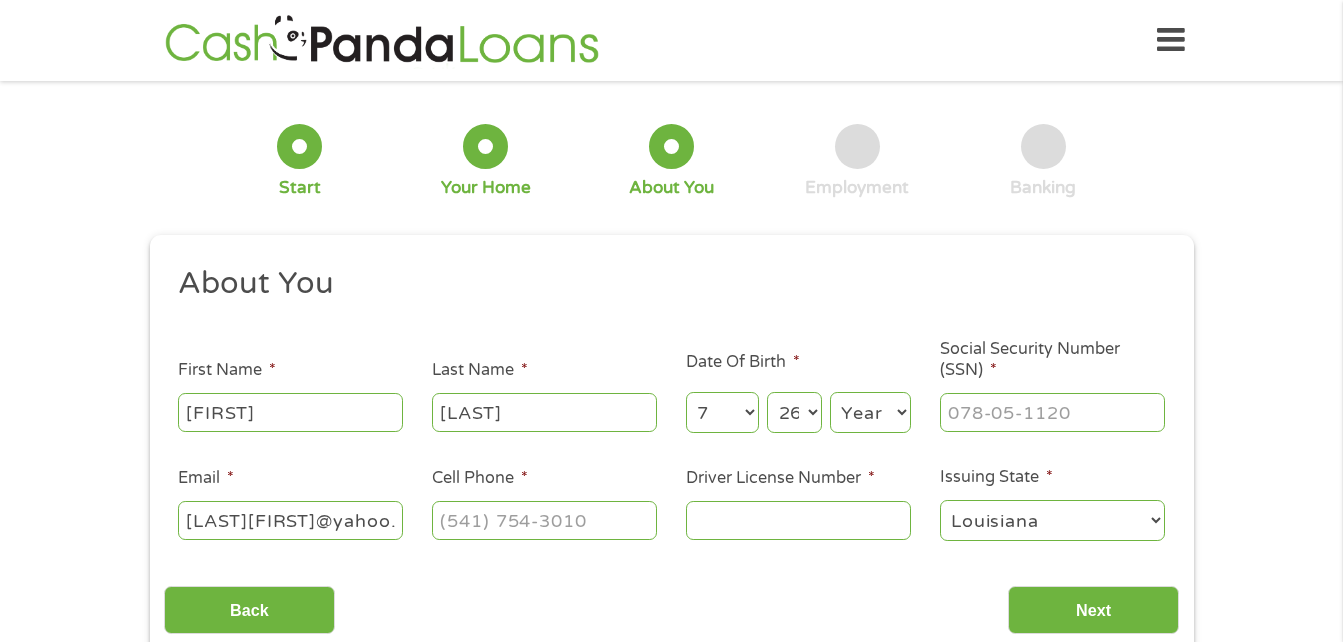 select on "1987" 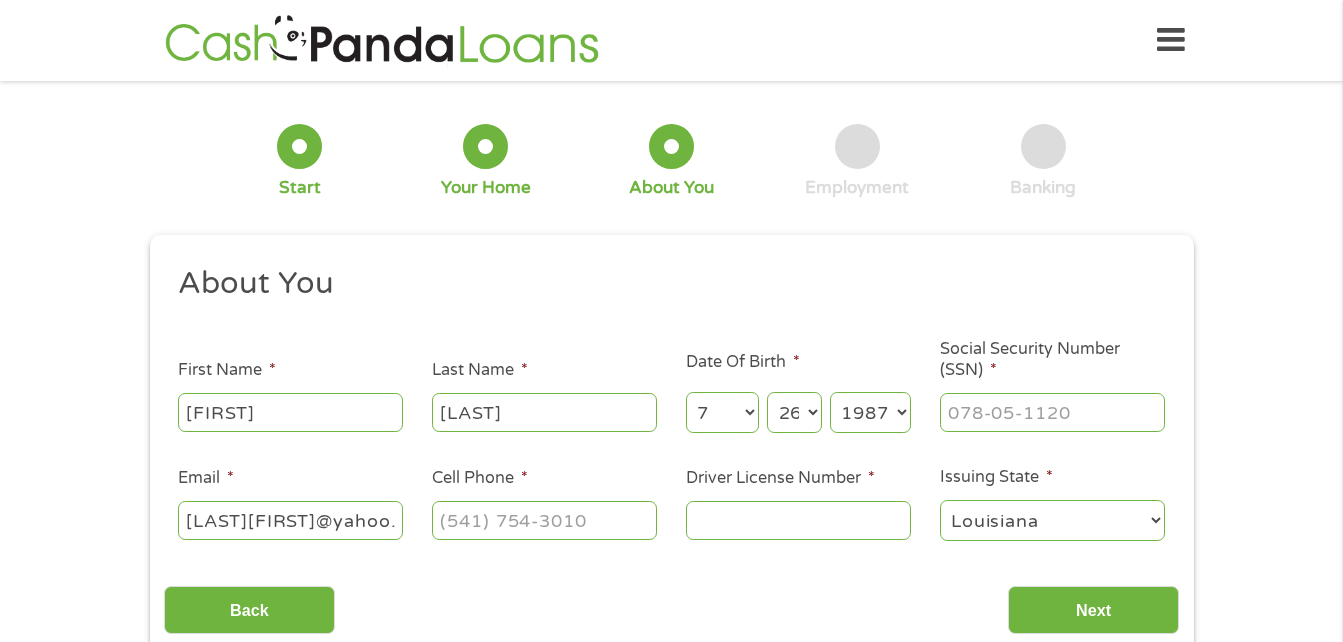 click on "Year 2007 2006 2005 2004 2003 2002 2001 2000 1999 1998 1997 1996 1995 1994 1993 1992 1991 1990 1989 1988 1987 1986 1985 1984 1983 1982 1981 1980 1979 1978 1977 1976 1975 1974 1973 1972 1971 1970 1969 1968 1967 1966 1965 1964 1963 1962 1961 1960 1959 1958 1957 1956 1955 1954 1953 1952 1951 1950 1949 1948 1947 1946 1945 1944 1943 1942 1941 1940 1939 1938 1937 1936 1935 1934 1933 1932 1931 1930 1929 1928 1927 1926 1925 1924 1923 1922 1921 1920" at bounding box center [870, 412] 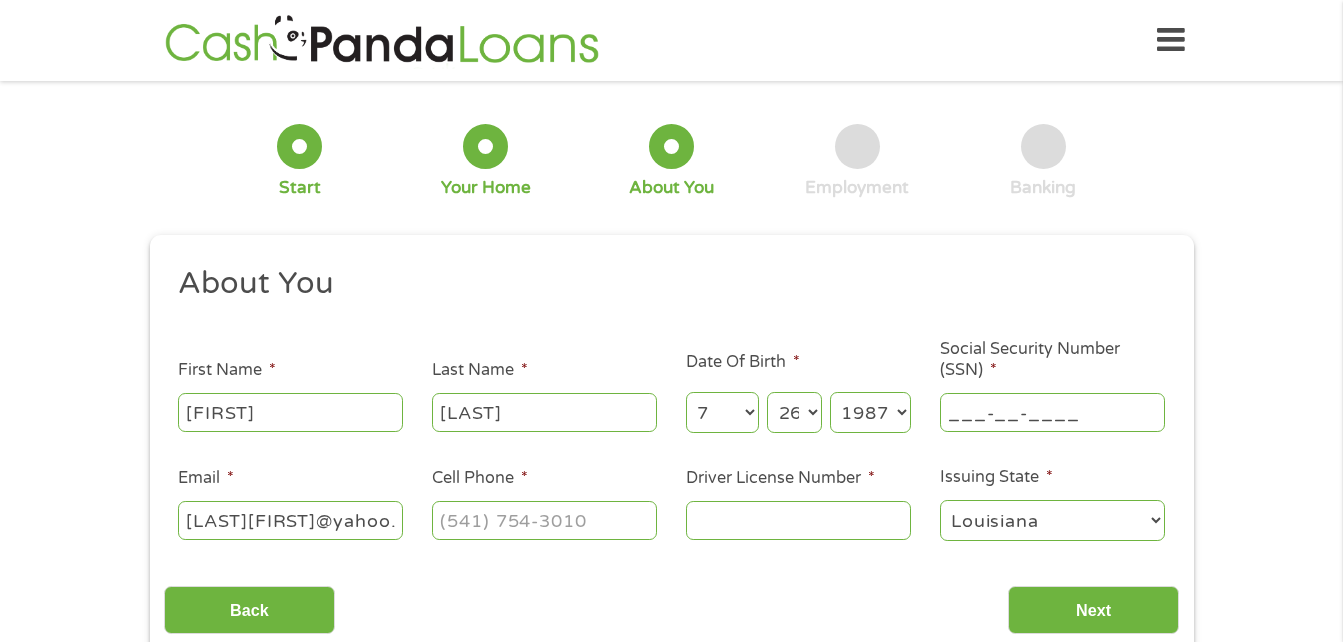 click on "___-__-____" at bounding box center (1052, 412) 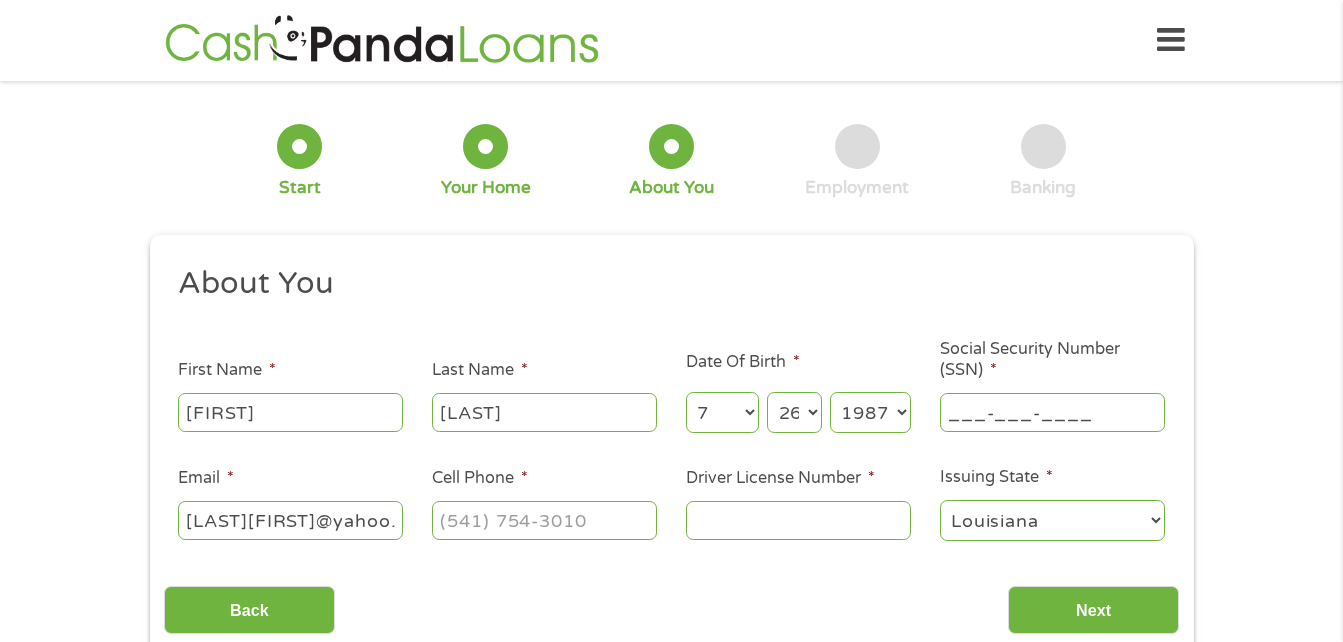 type on "___-___-____" 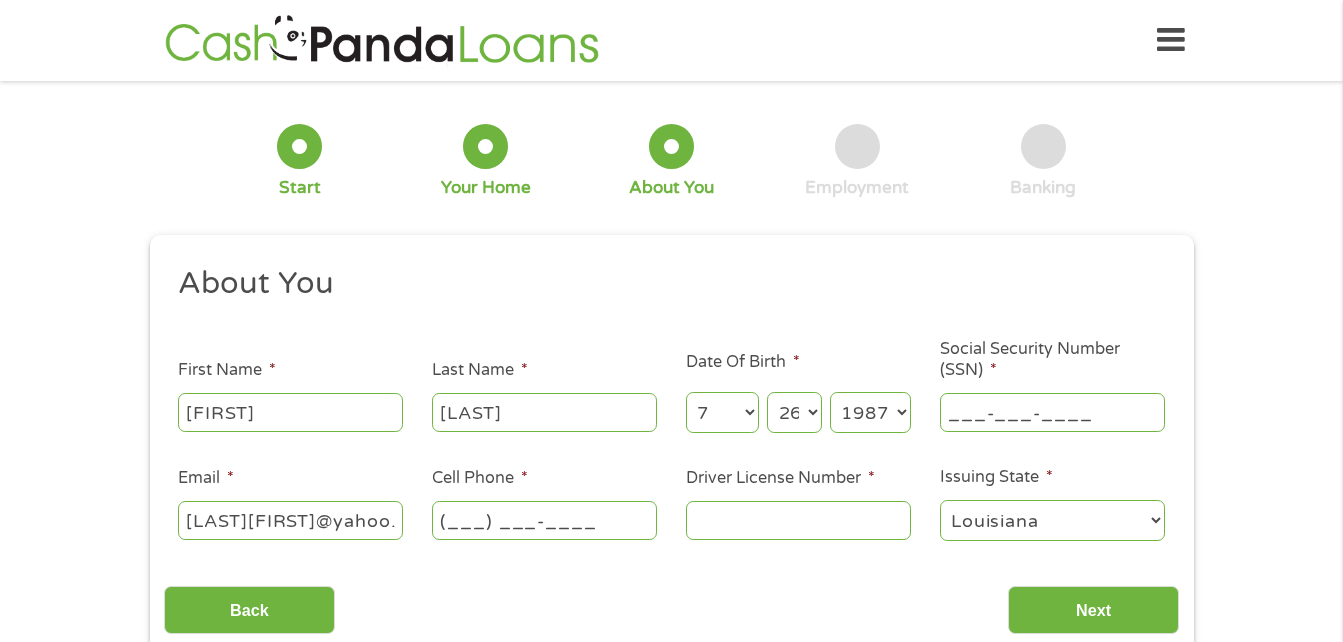 click on "(___) ___-____" at bounding box center (544, 520) 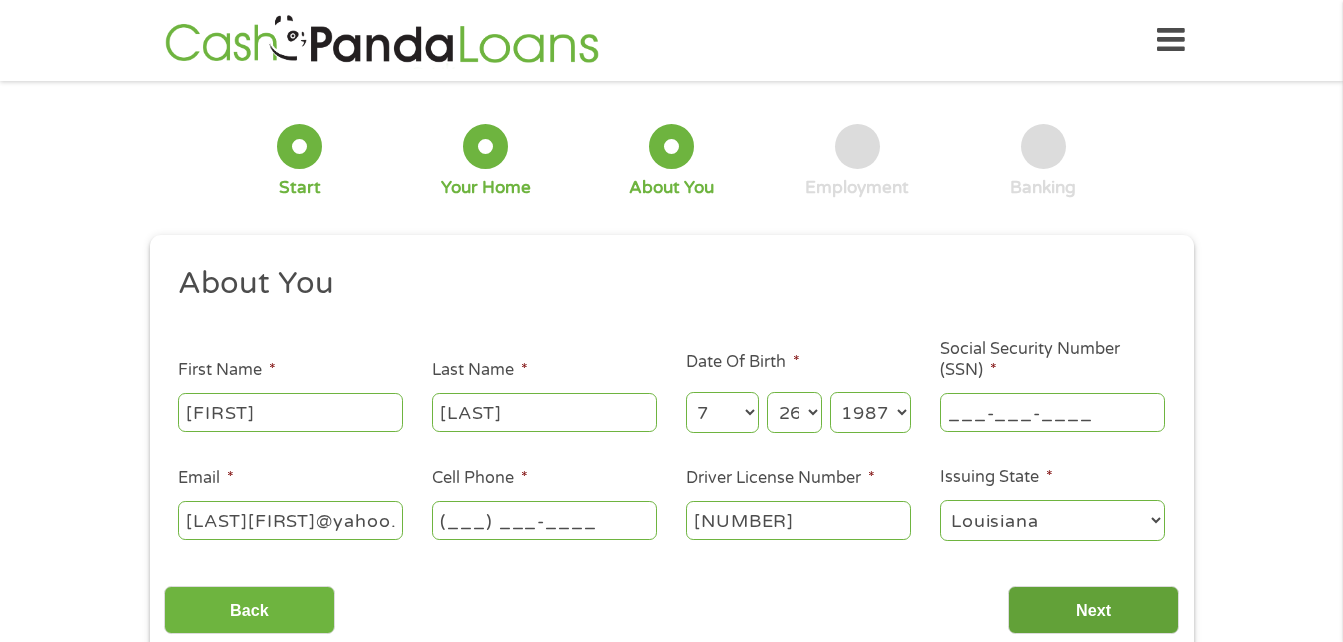 type on "[NUMBER]" 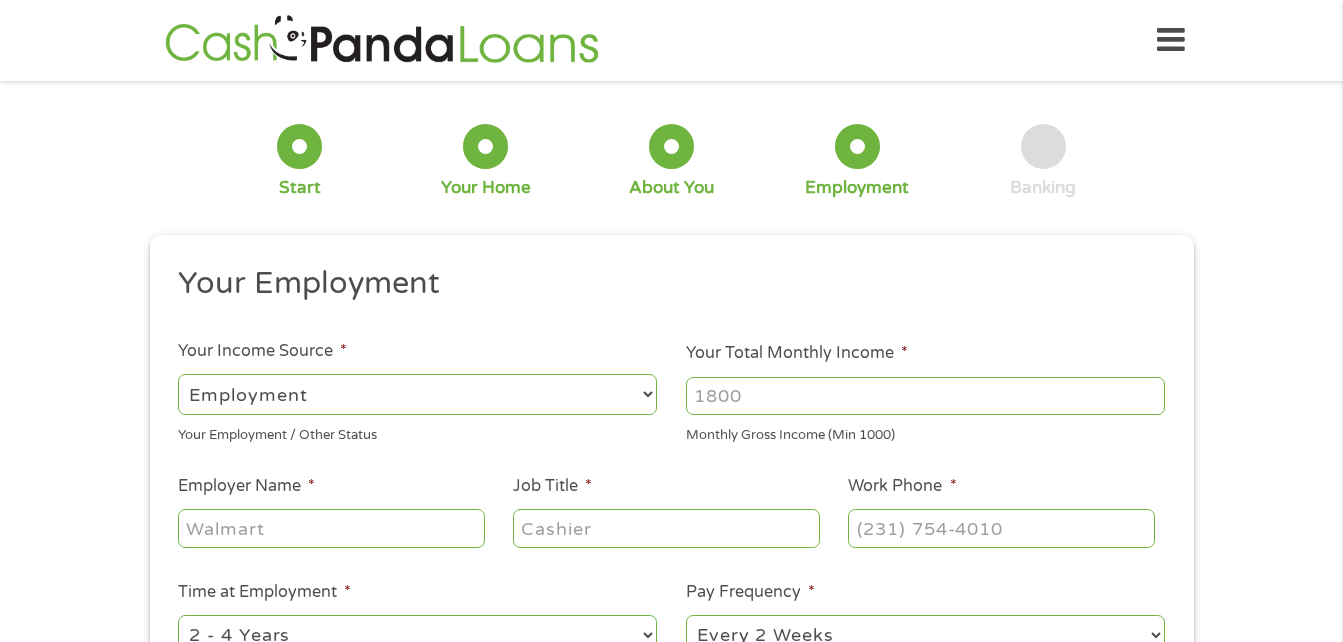 scroll, scrollTop: 8, scrollLeft: 8, axis: both 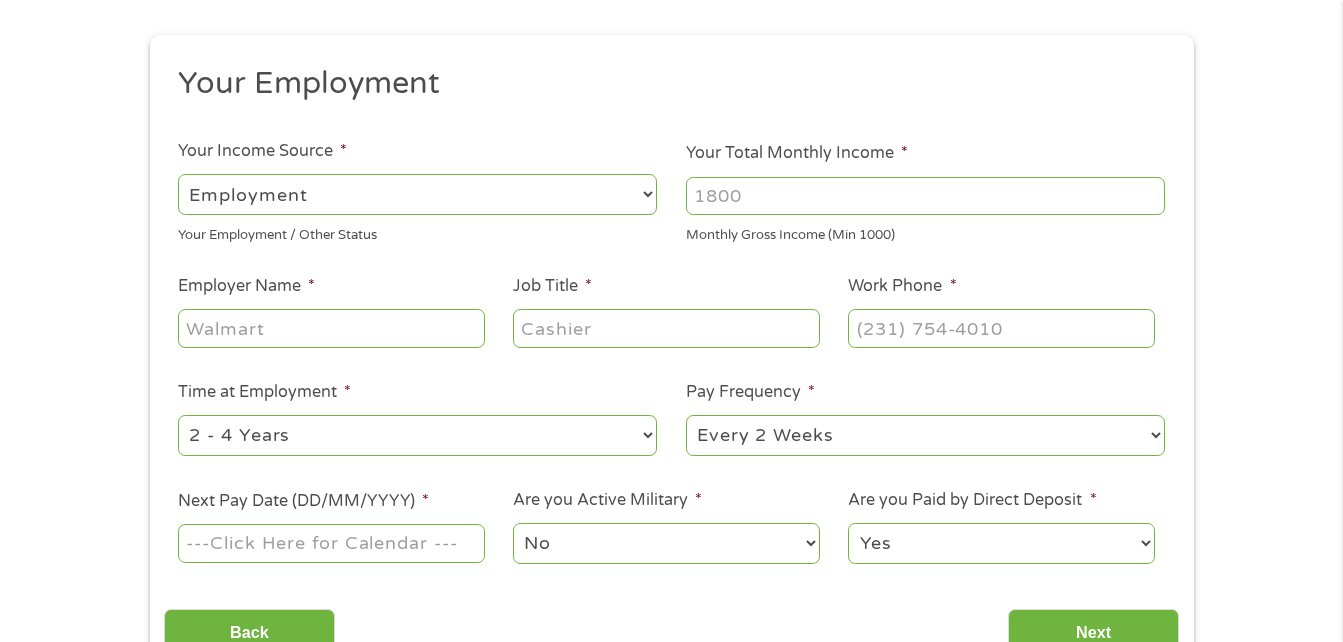 click on "--- Choose one --- Employment Self Employed Benefits" at bounding box center (417, 194) 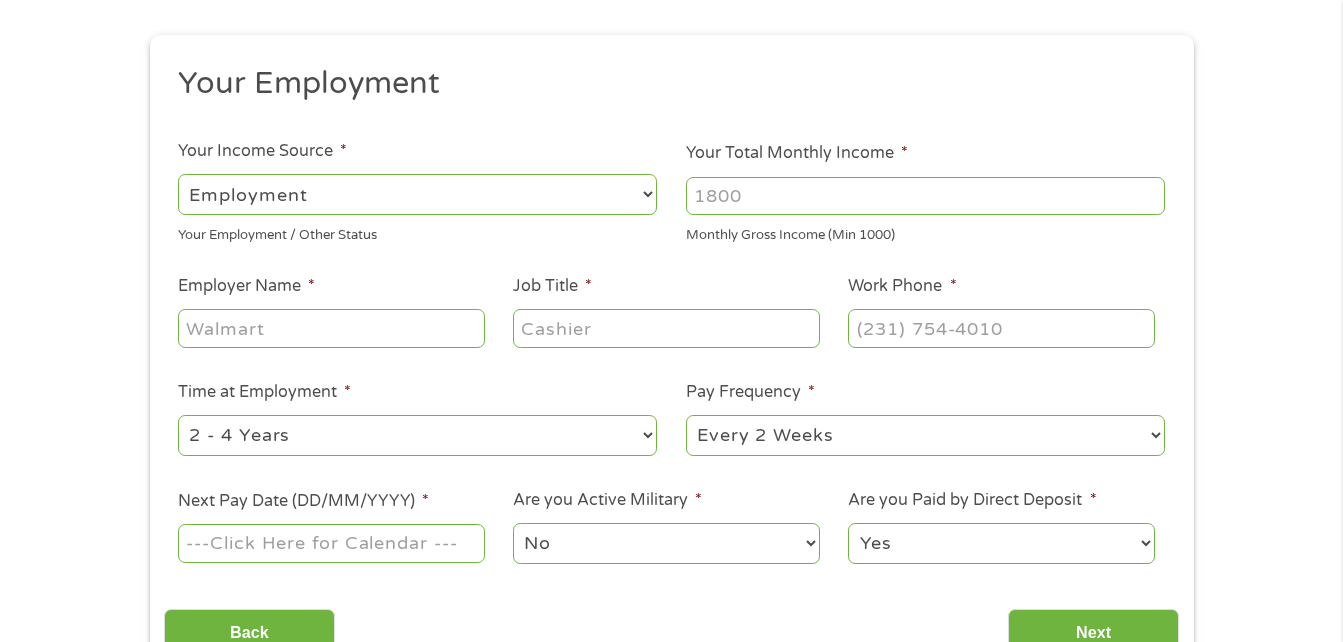 click on "--- Choose one --- Employment Self Employed Benefits" at bounding box center [417, 194] 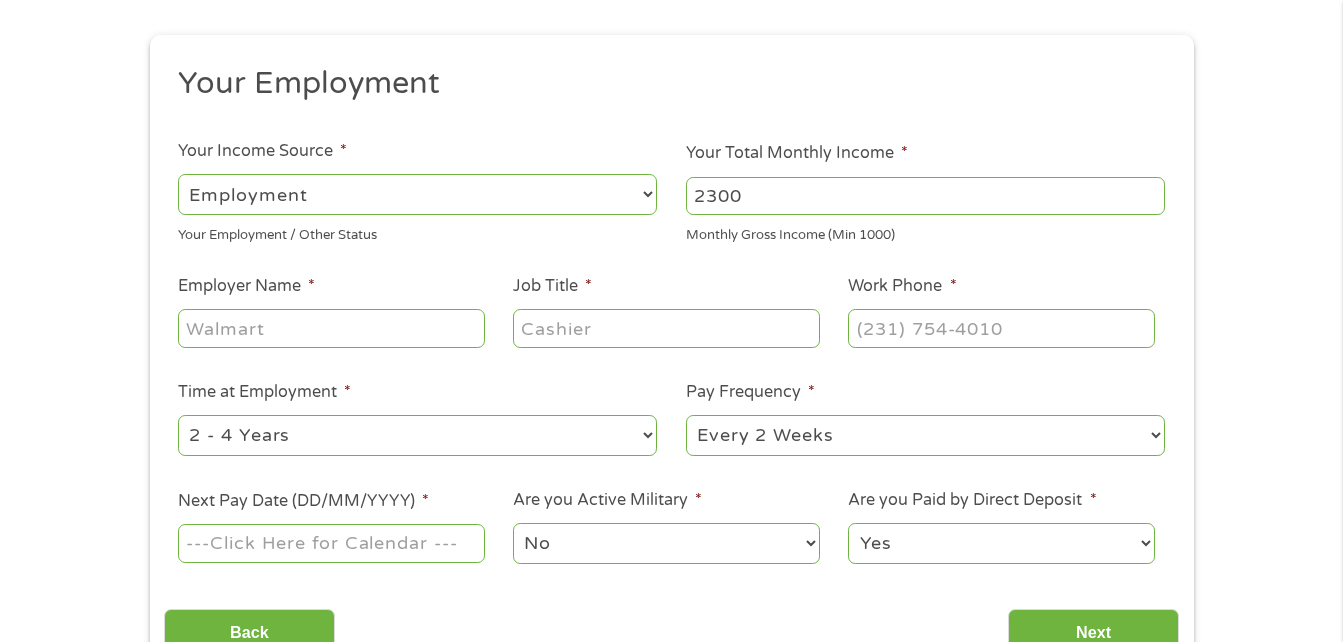 type on "2300" 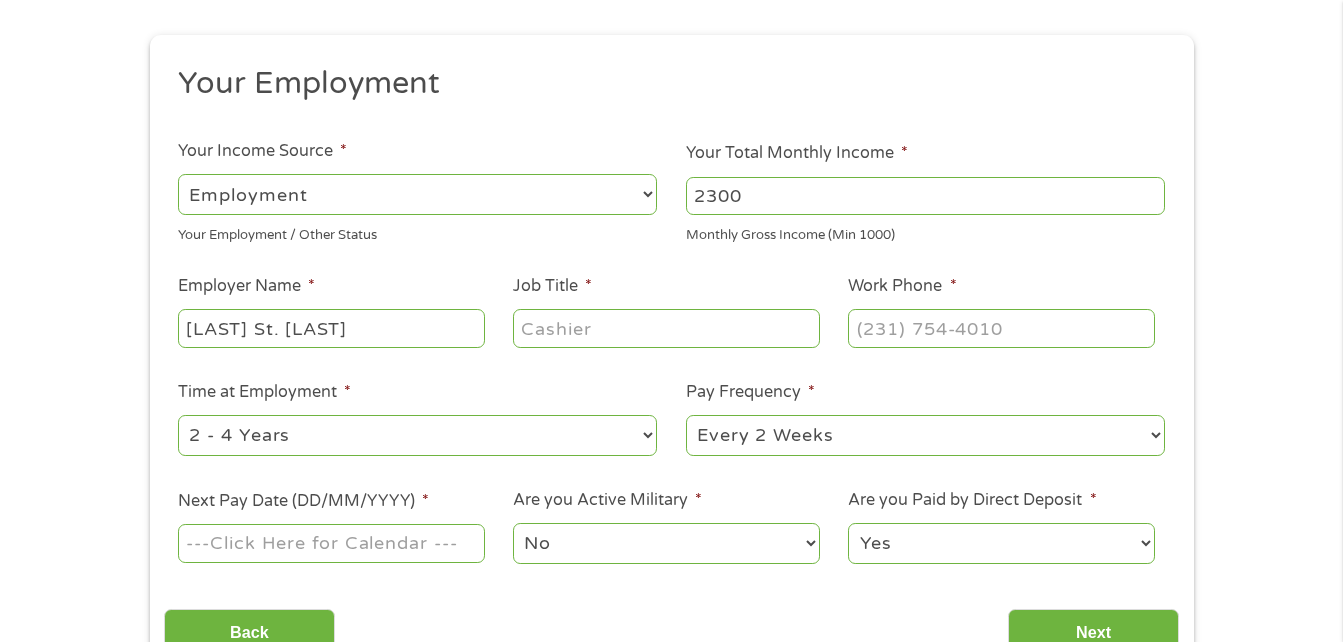 type on "[LAST] St. [LAST]" 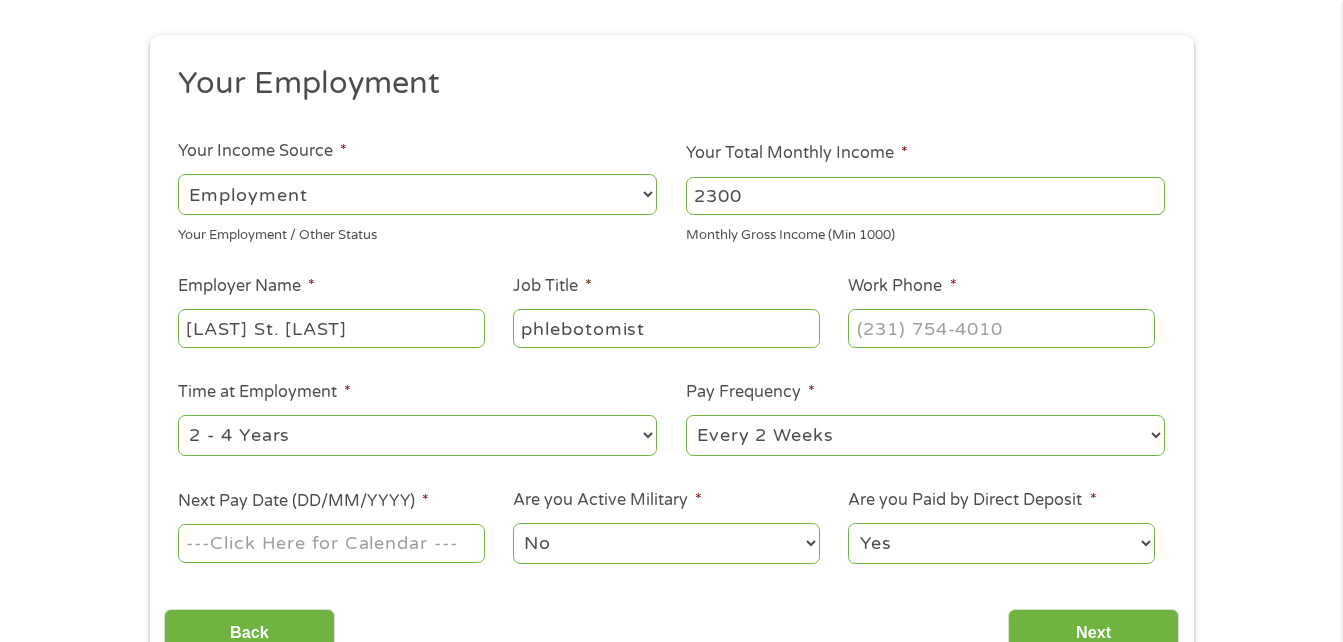 type on "phlebotomist" 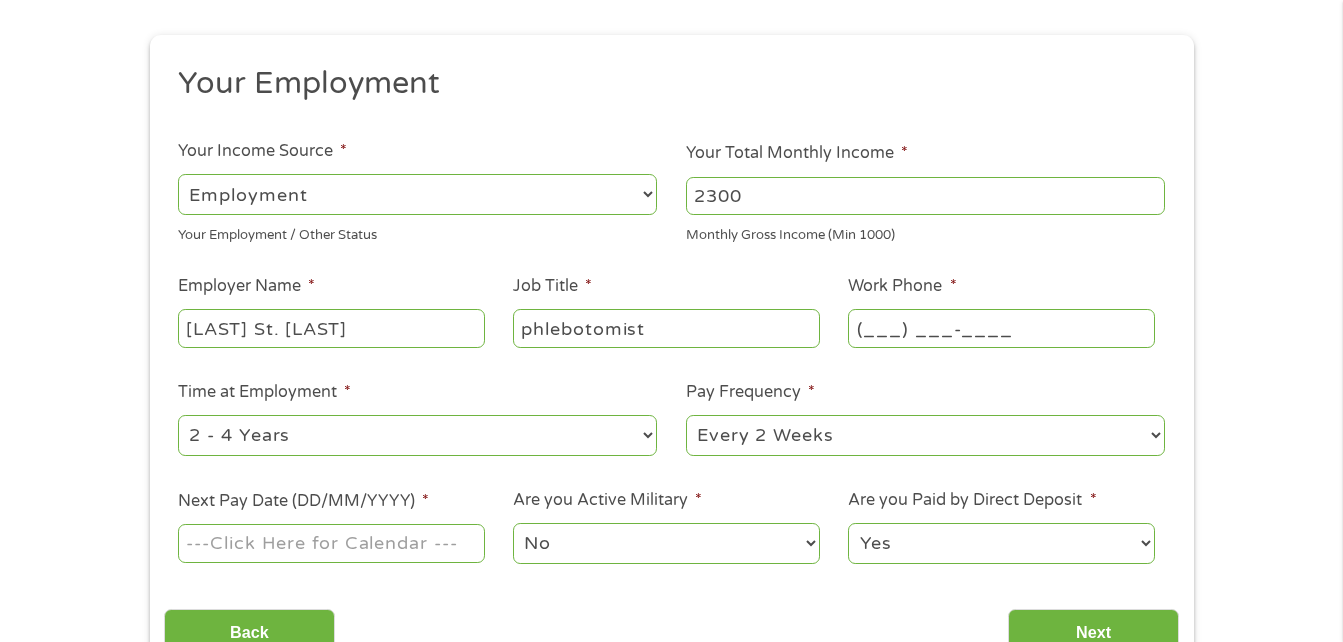 click on "(___) ___-____" at bounding box center [1001, 328] 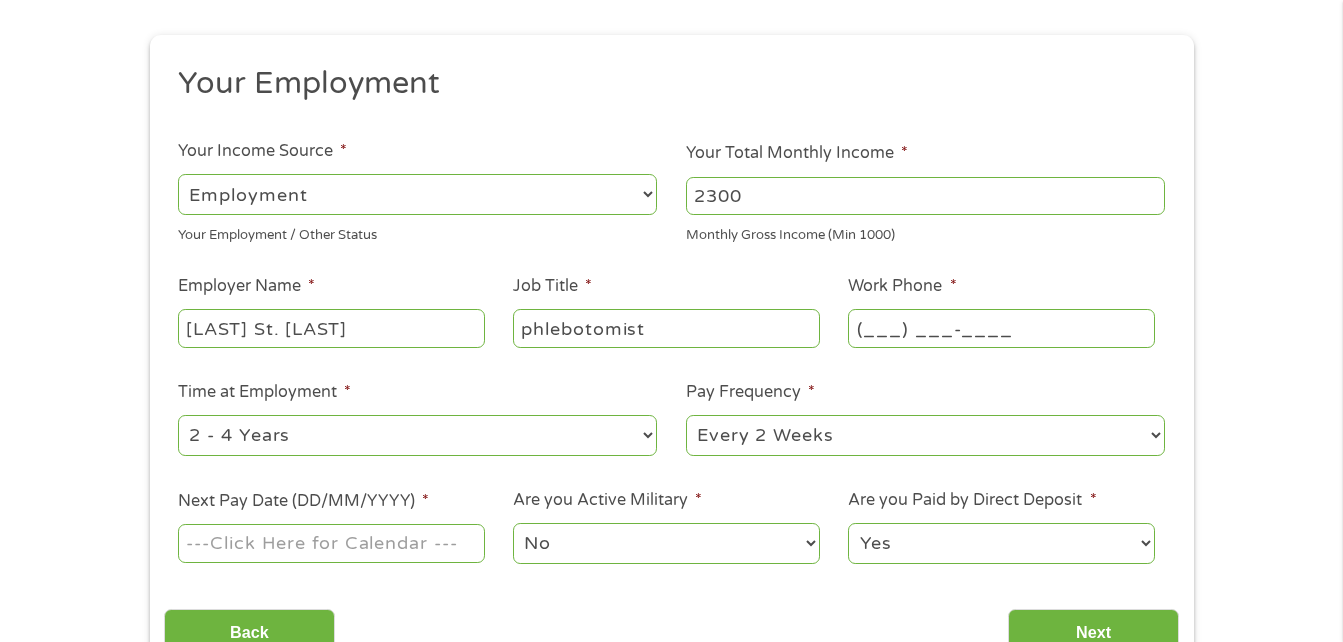 type on "(___) ___-____" 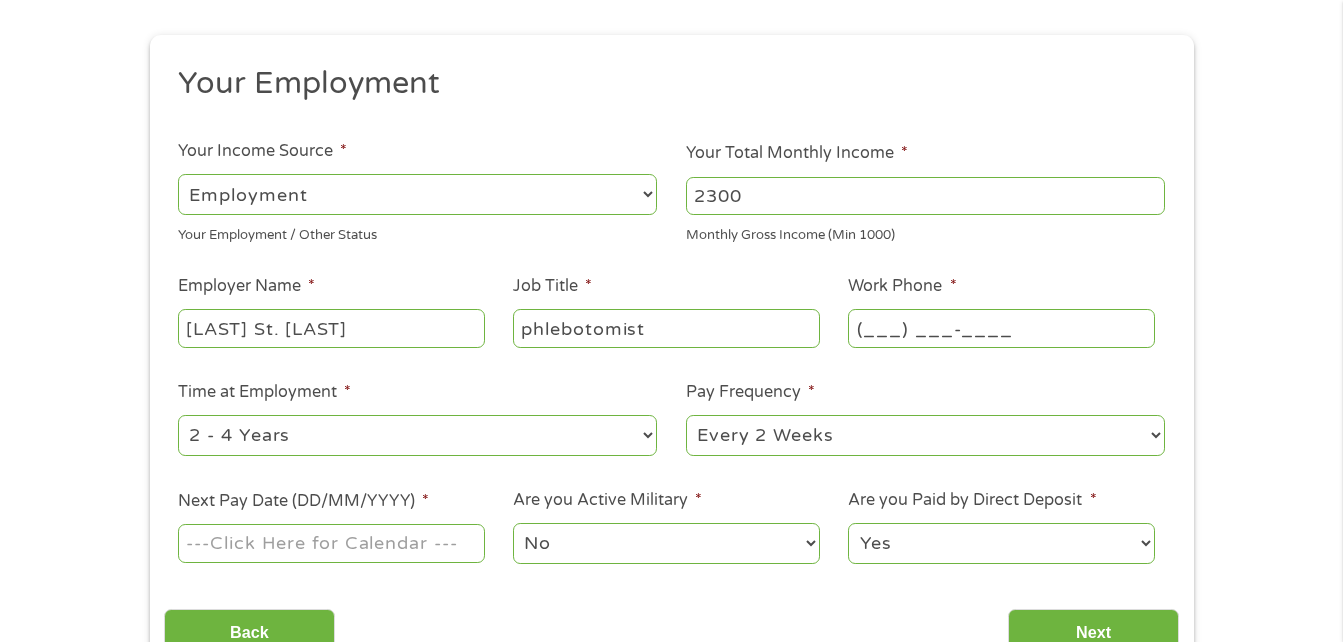 click on "Your Employment Your Income Source * --- Choose one --- Employment Self Employed Benefits Your Employment / Other Status Your Total Monthly Income * [NUMBER] Monthly Gross Income (Min [NUMBER]) This field is hidden when viewing the form Other Income * [NUMBER] Pension, Spouse & any Other Income Employer Name * [LAST] St. [LAST] Job Title * phlebotomist Work Phone * (___) ___-____ Time at Employment * --- Choose one --- 1 Year or less 1 - 2 Years 2 - 4 Years Over 4 Years Pay Frequency * --- Choose one --- Every 2 Weeks Every Week Monthly Semi-Monthly Next Pay Date (DD/MM/YYYY) * Are you Active Military * No Yes Are you Paid by Direct Deposit * Yes No" at bounding box center [671, 323] 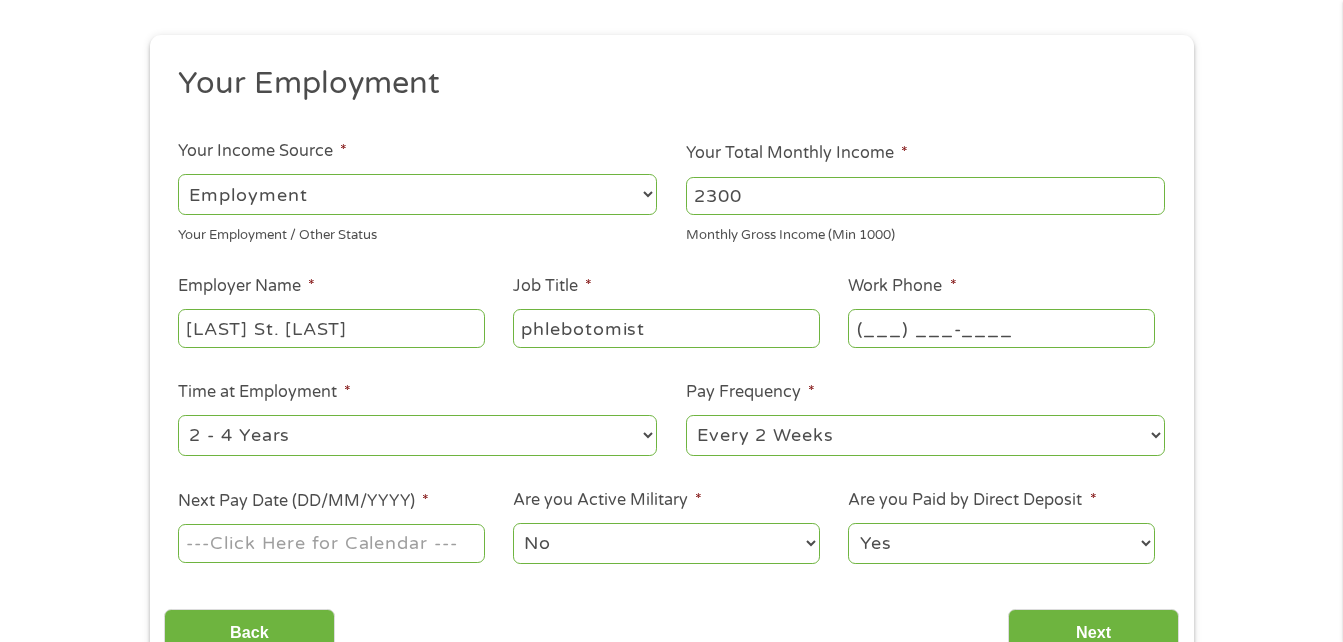 click on "--- Choose one --- 1 Year or less 1 - 2 Years 2 - 4 Years Over 4 Years" at bounding box center [417, 435] 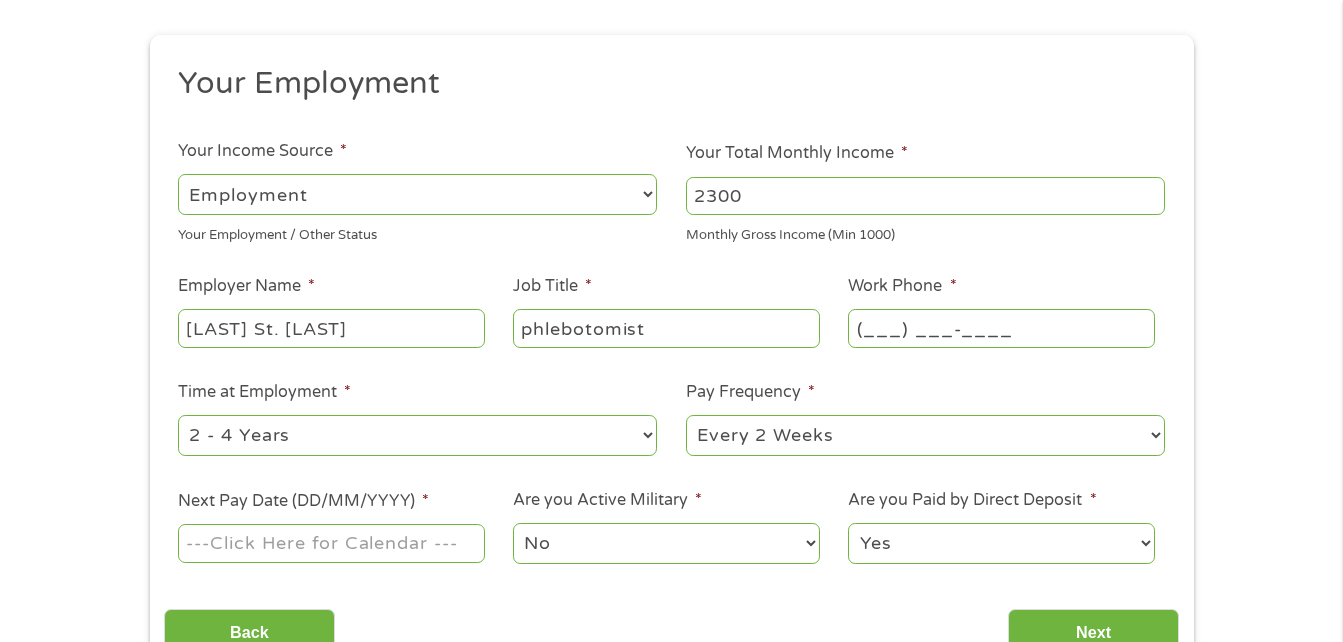 select on "12months" 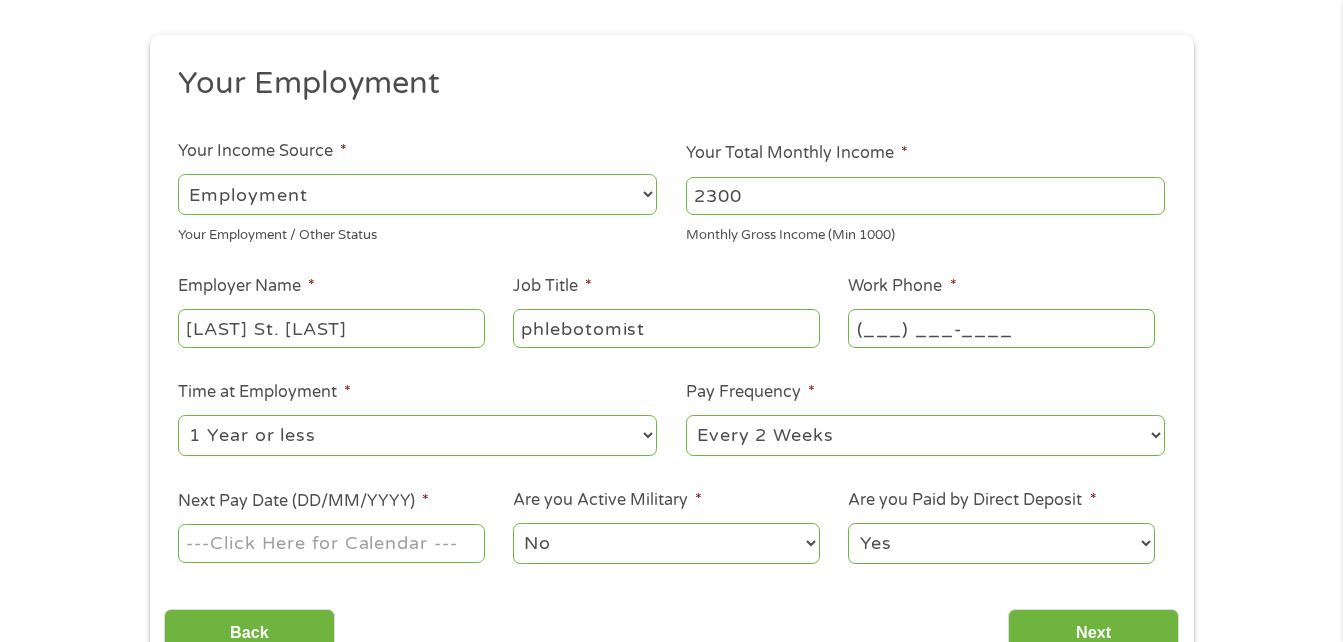 click on "--- Choose one --- 1 Year or less 1 - 2 Years 2 - 4 Years Over 4 Years" at bounding box center [417, 435] 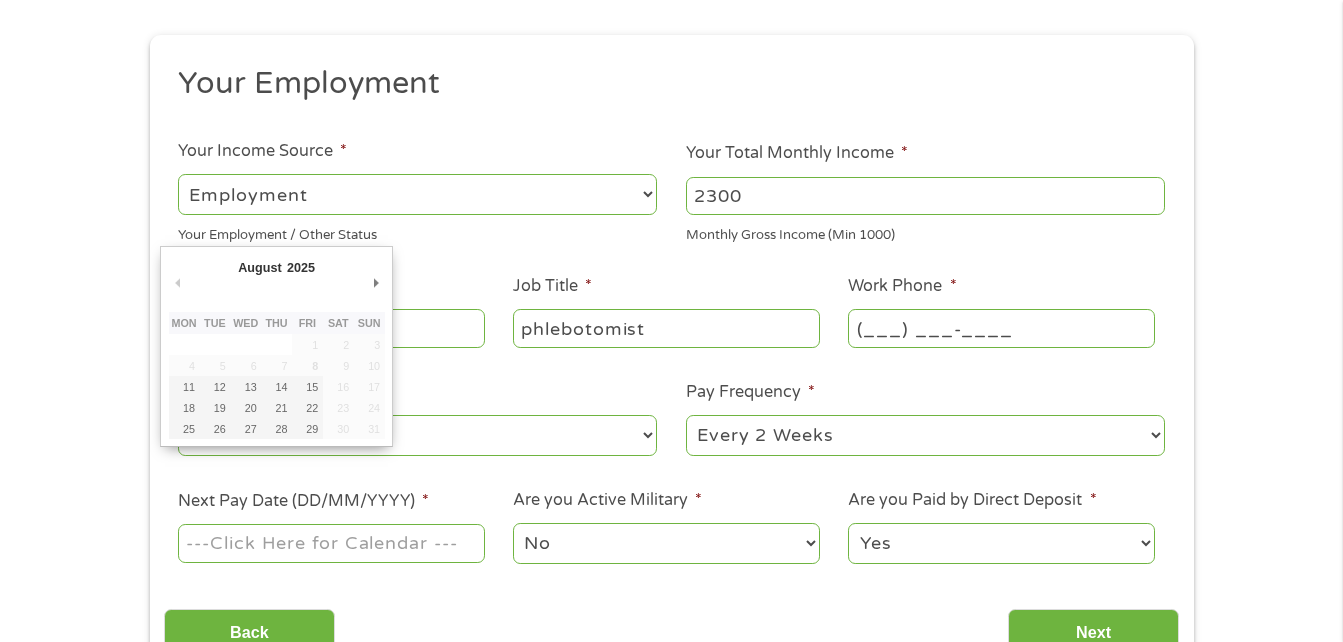 click on "Next Pay Date (DD/MM/YYYY) *" at bounding box center (331, 543) 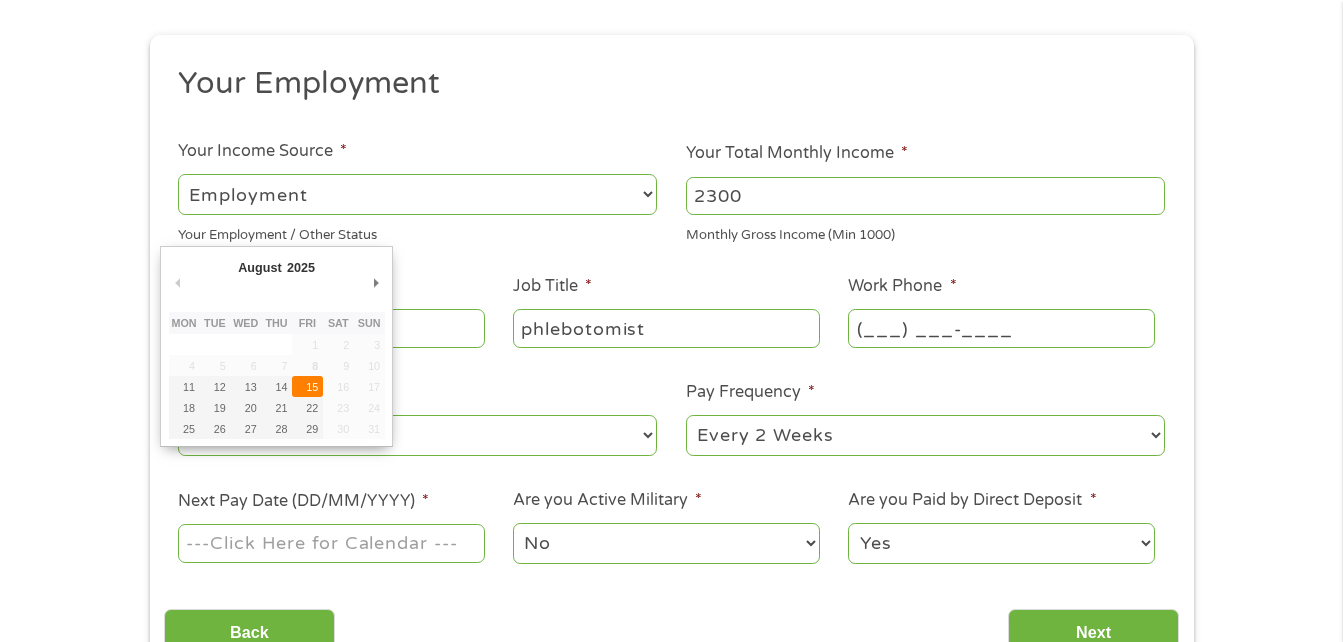 type on "15/08/2025" 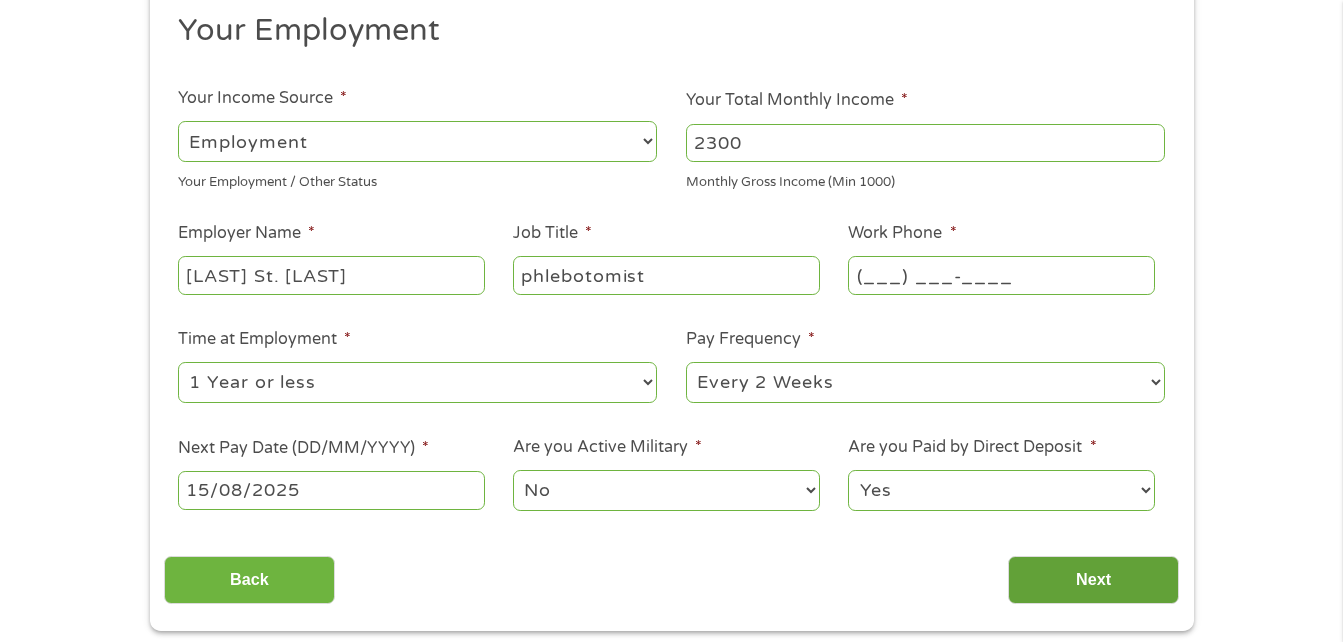 scroll, scrollTop: 300, scrollLeft: 0, axis: vertical 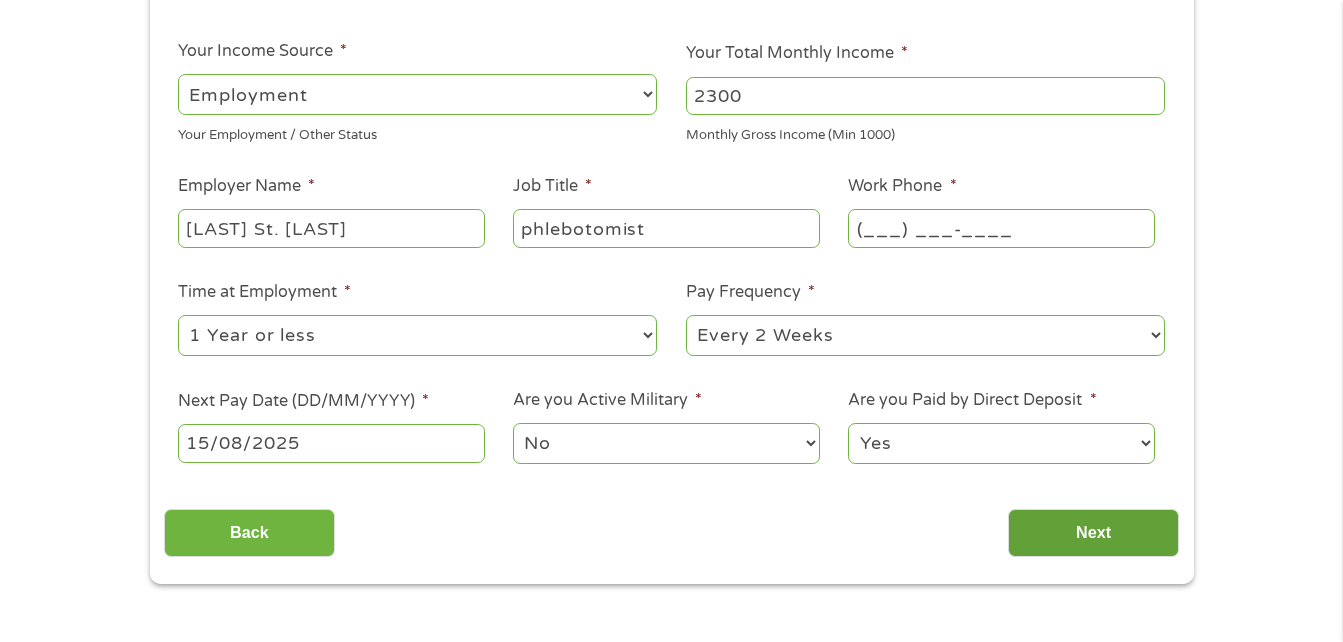 click on "Next" at bounding box center (1093, 533) 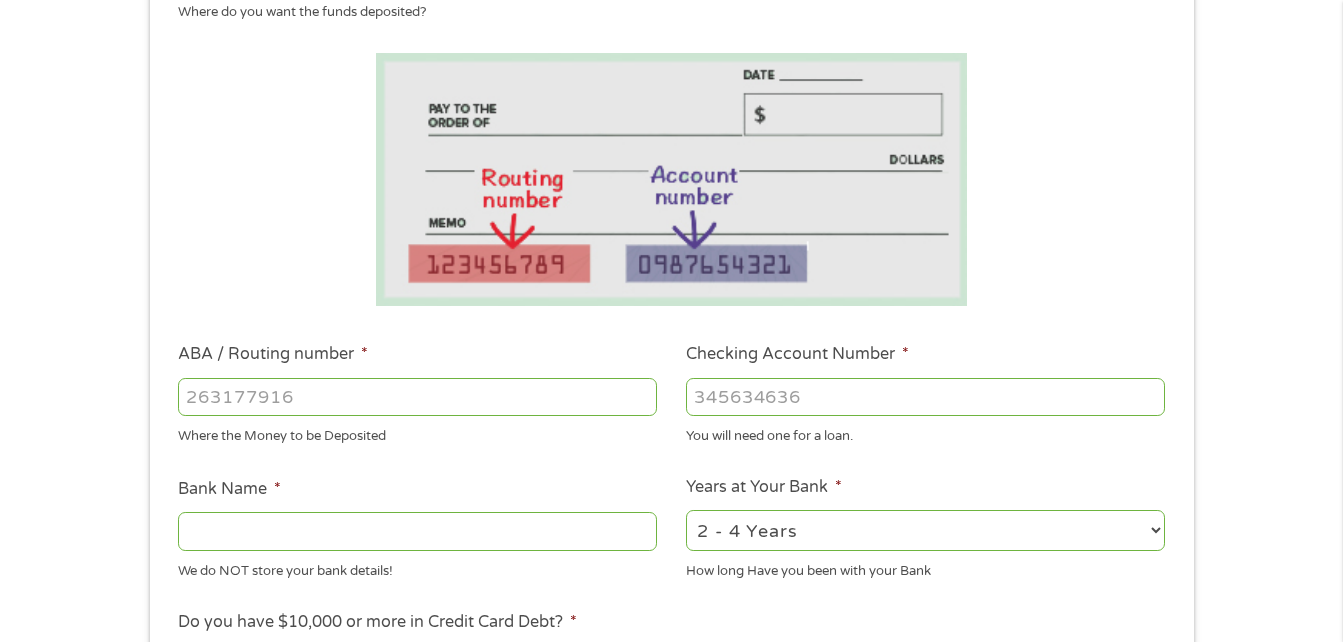 scroll, scrollTop: 0, scrollLeft: 0, axis: both 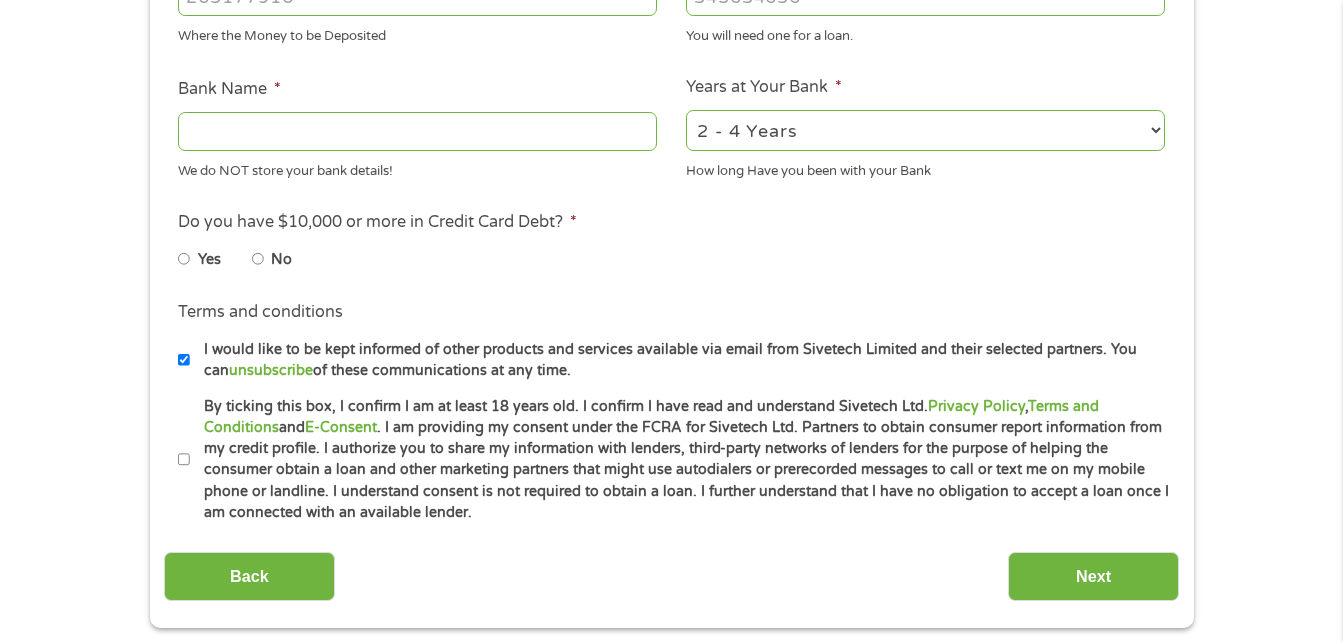 click on "No" at bounding box center (258, 259) 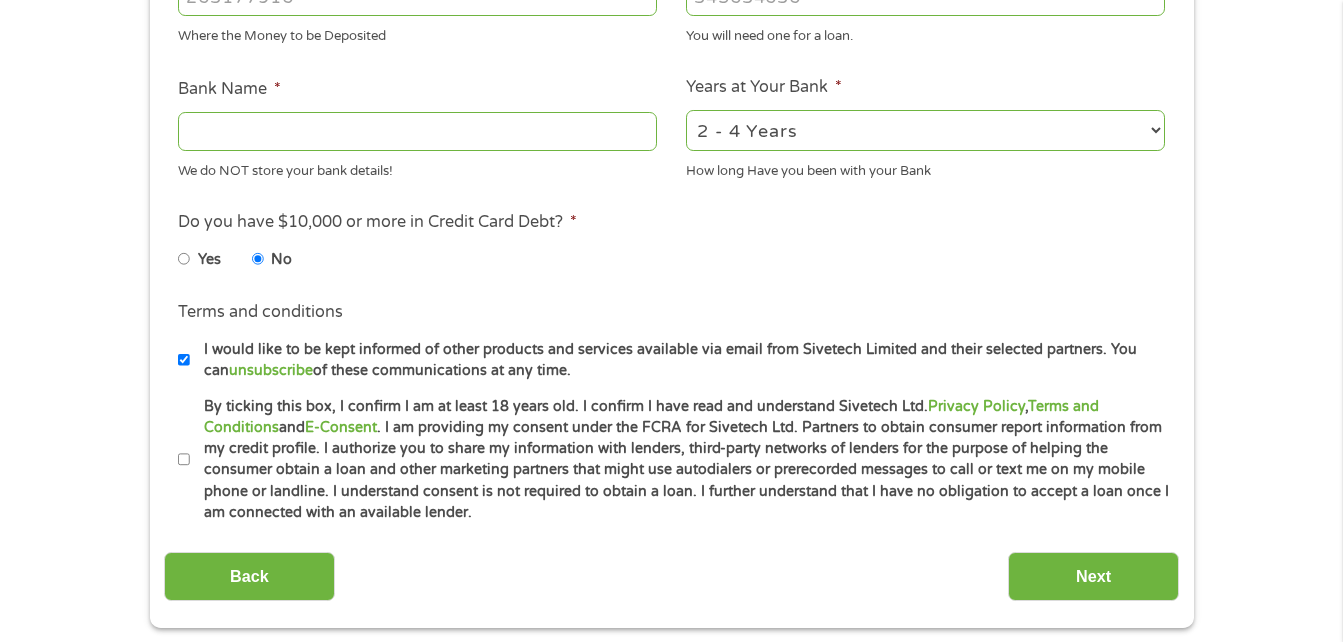click on "By ticking this box, I confirm I am at least 18 years old. I confirm I have read and understand Sivetech Ltd.  Privacy Policy ,  Terms and Conditions  and  E-Consent . I am providing my consent under the FCRA for Sivetech Ltd. Partners to obtain consumer report information from my credit profile. I authorize you to share my information with lenders, third-party networks of lenders for the purpose of helping the consumer obtain a loan and other marketing partners that might use autodialers or prerecorded messages to call or text me on my mobile phone or landline. I understand consent is not required to obtain a loan. I further understand that I have no obligation to accept a loan once I am connected with an available lender." at bounding box center (184, 460) 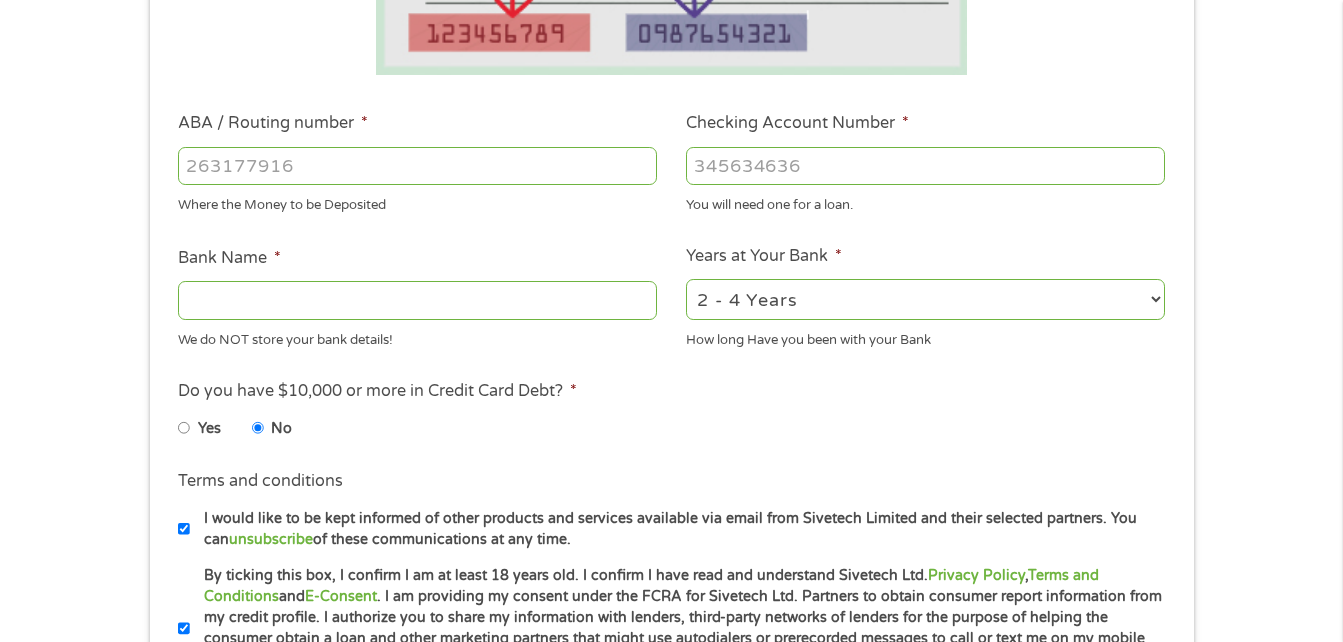 scroll, scrollTop: 500, scrollLeft: 0, axis: vertical 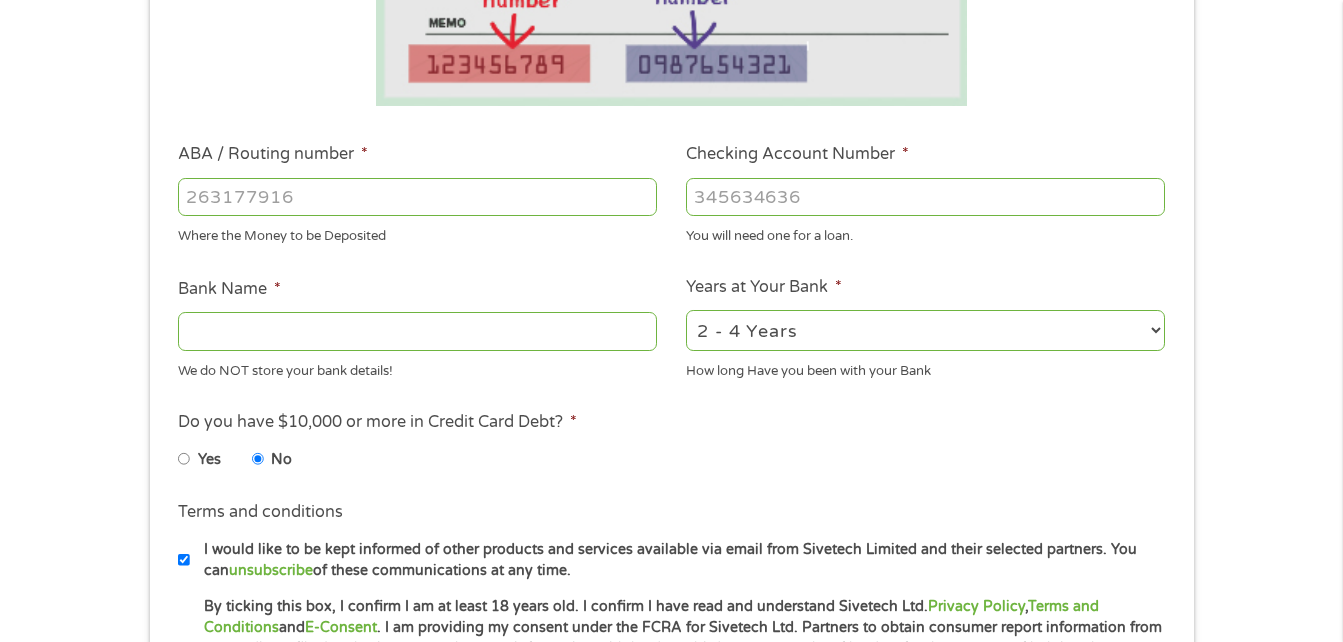 click on "Bank Name *" at bounding box center [417, 331] 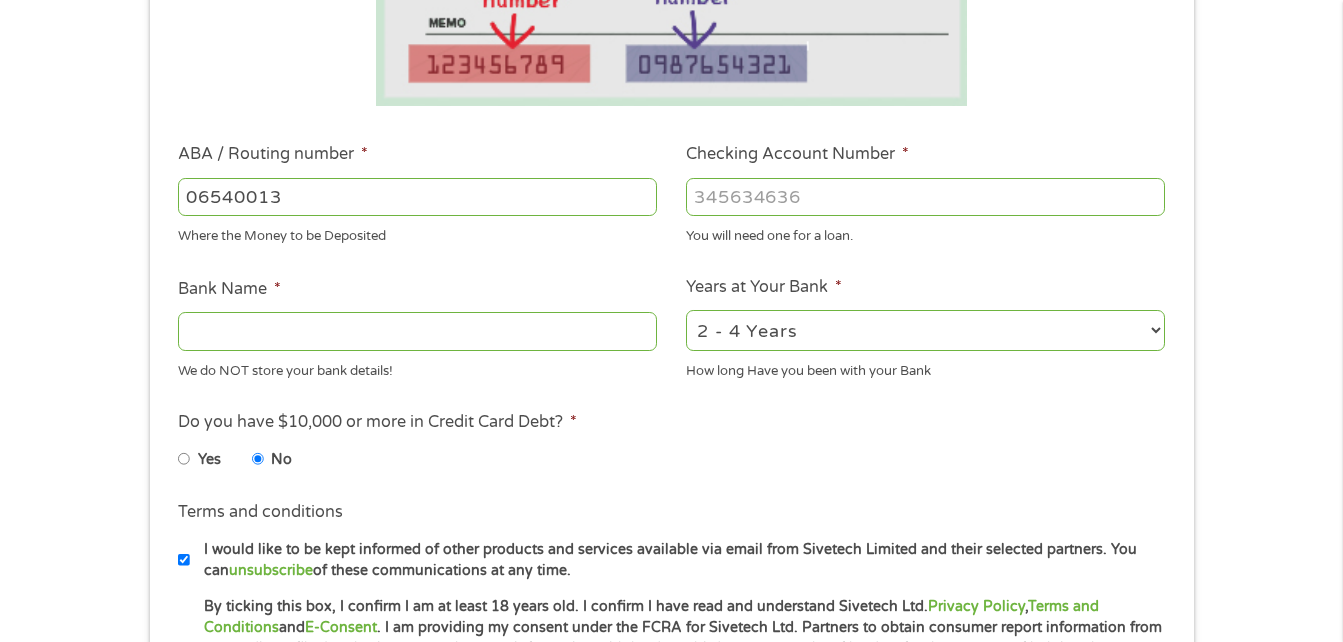 type on "065400137" 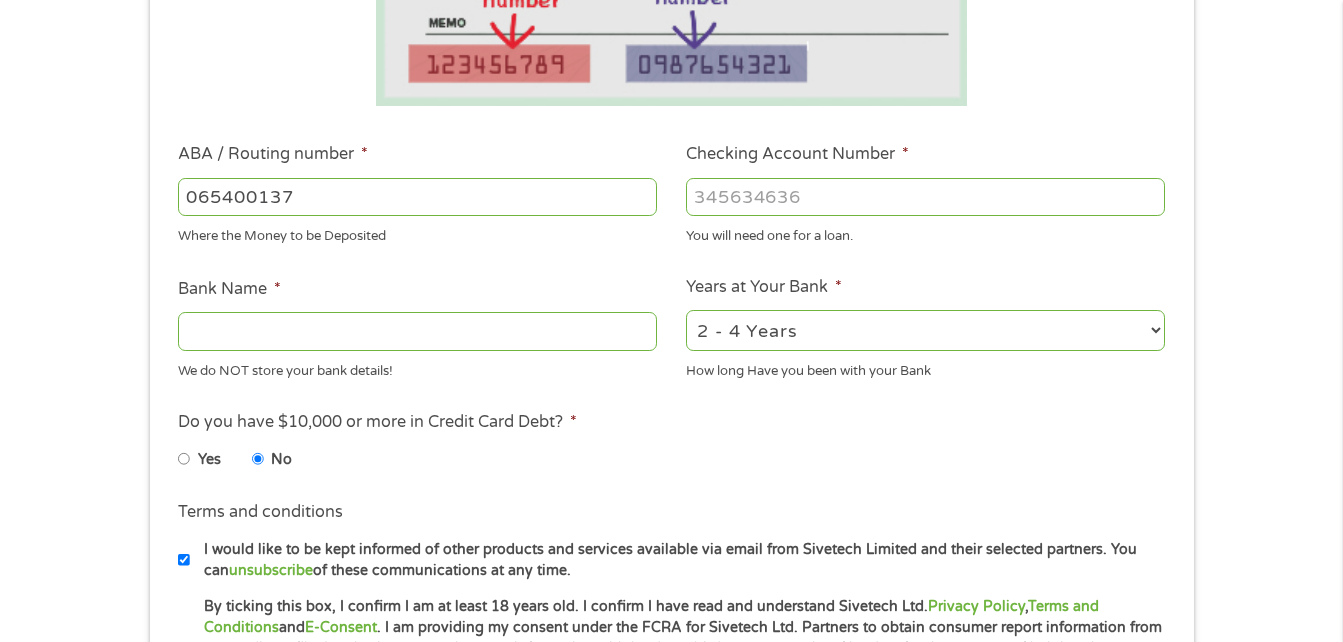 type on "JPMORGAN CHASE BANK NA" 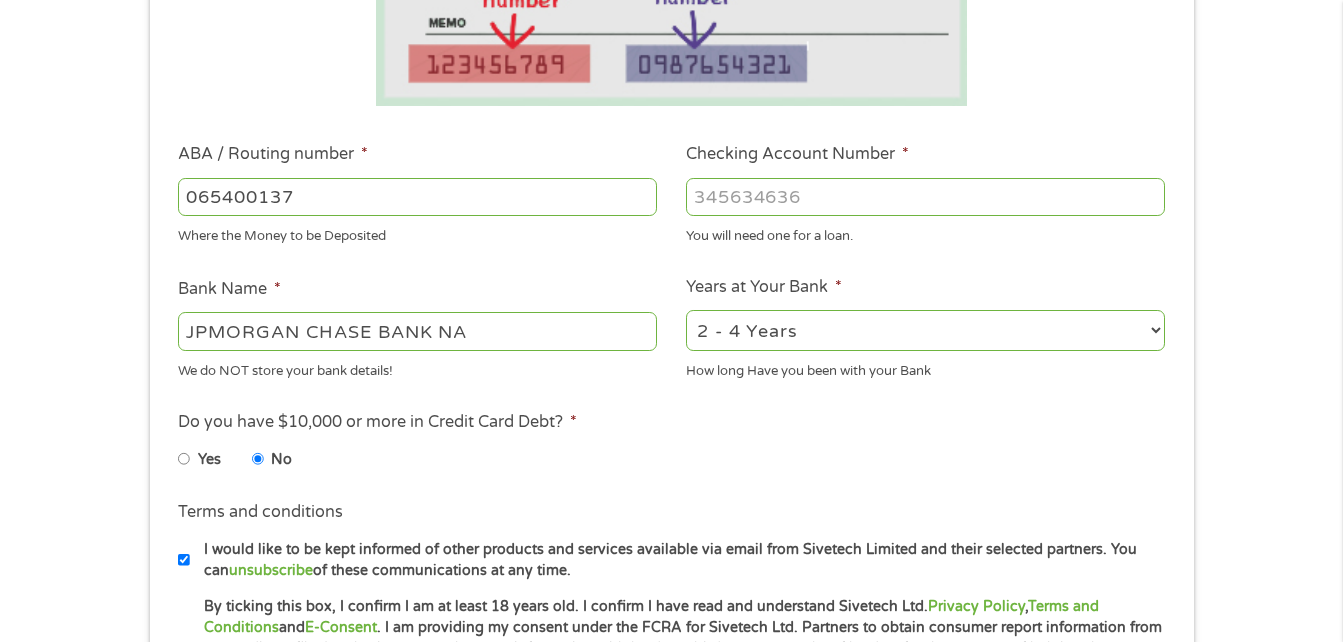 type on "065400137" 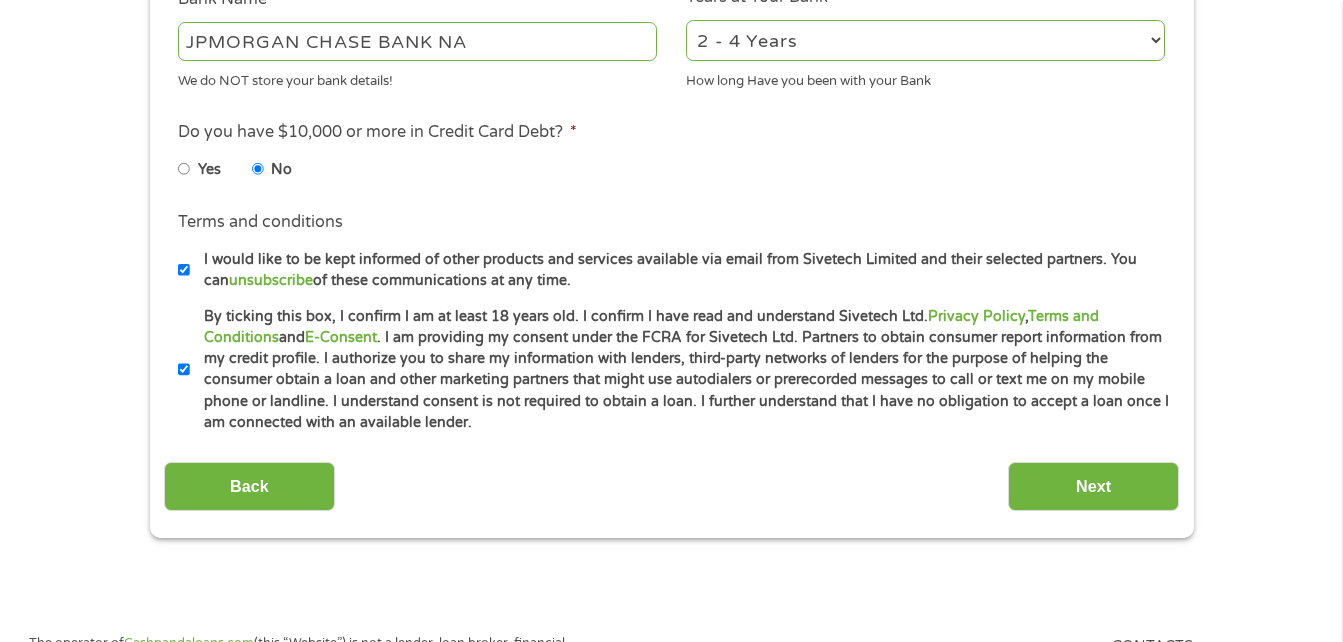 scroll, scrollTop: 800, scrollLeft: 0, axis: vertical 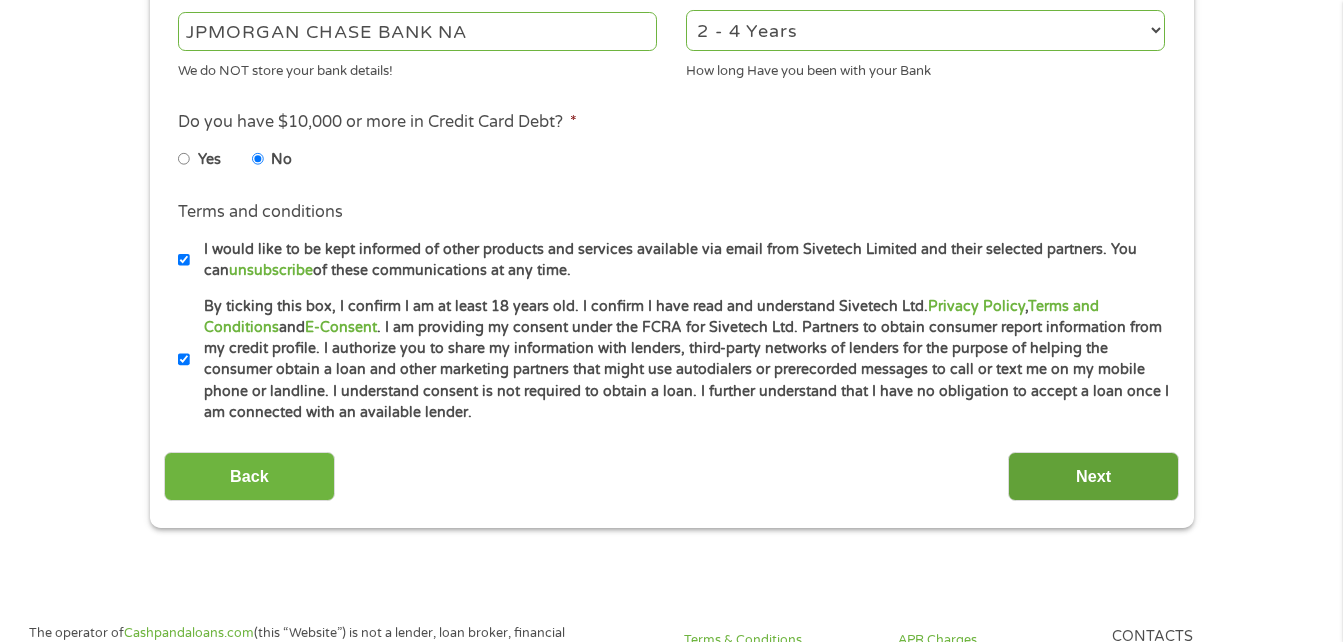 type on "[NUMBER]" 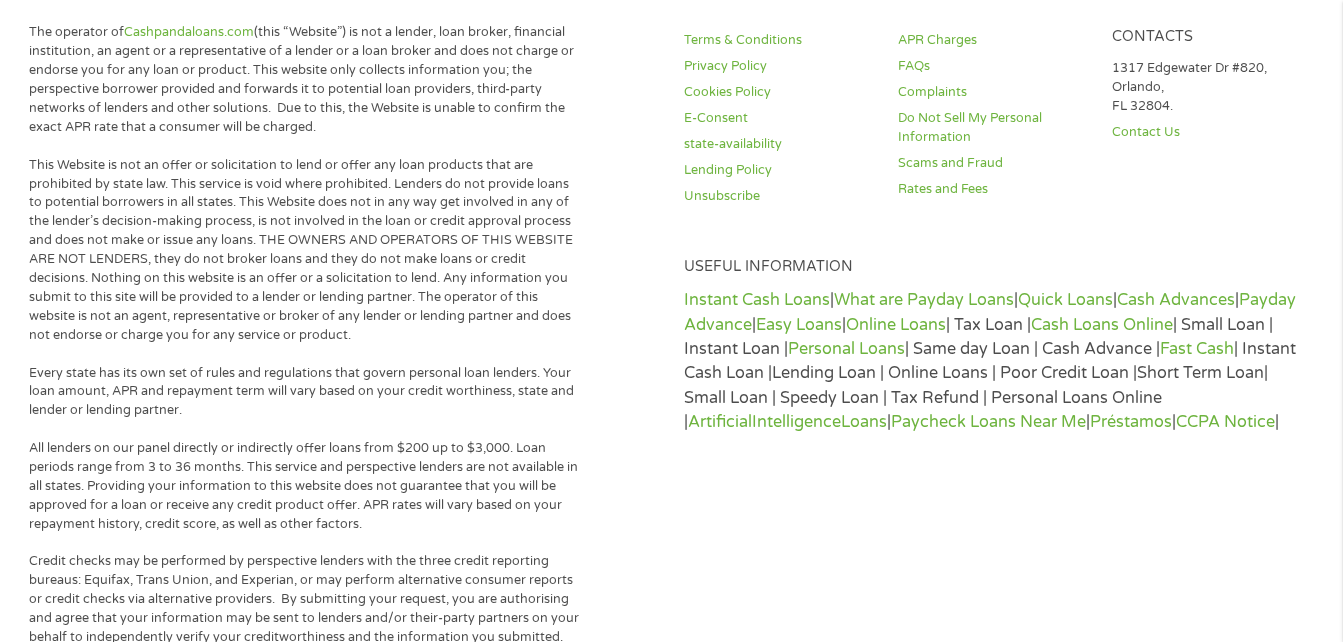 scroll, scrollTop: 359, scrollLeft: 0, axis: vertical 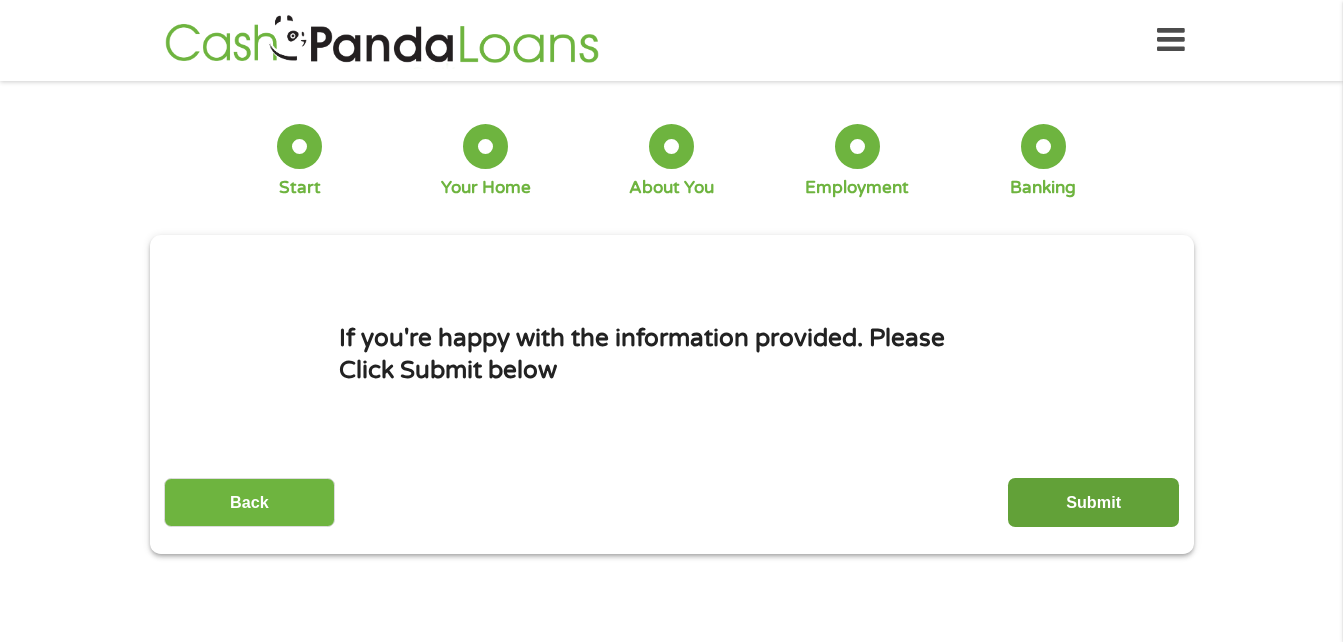 click on "Submit" at bounding box center [1093, 502] 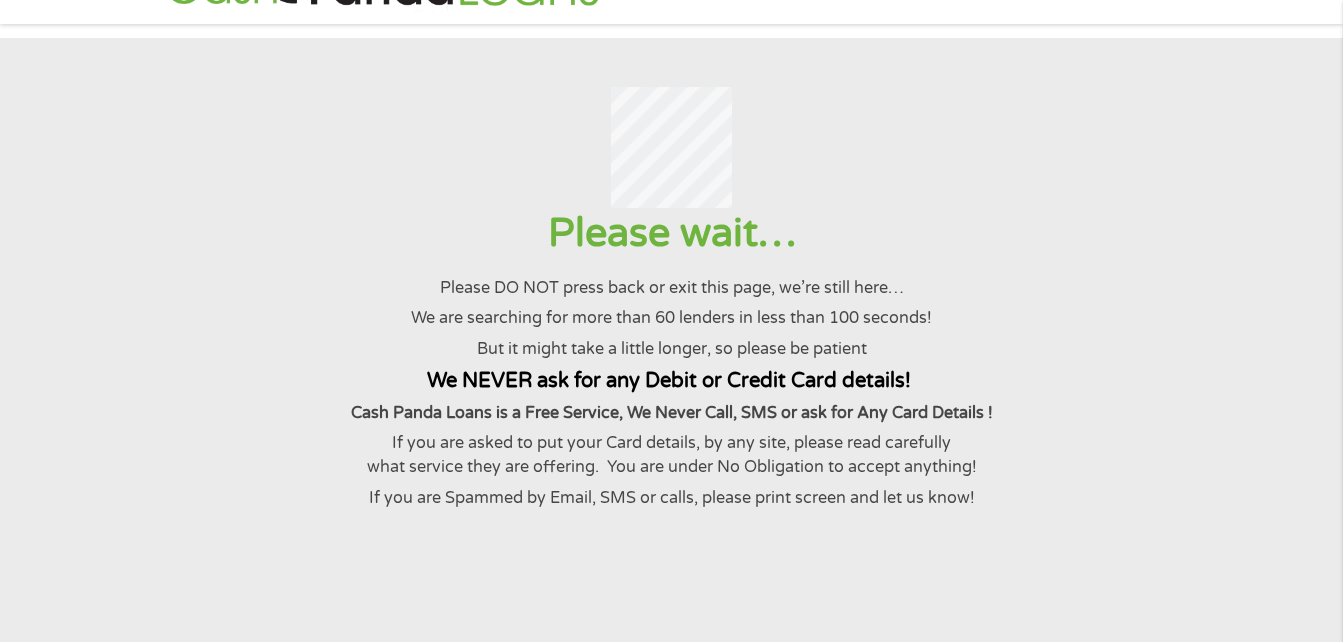 scroll, scrollTop: 100, scrollLeft: 0, axis: vertical 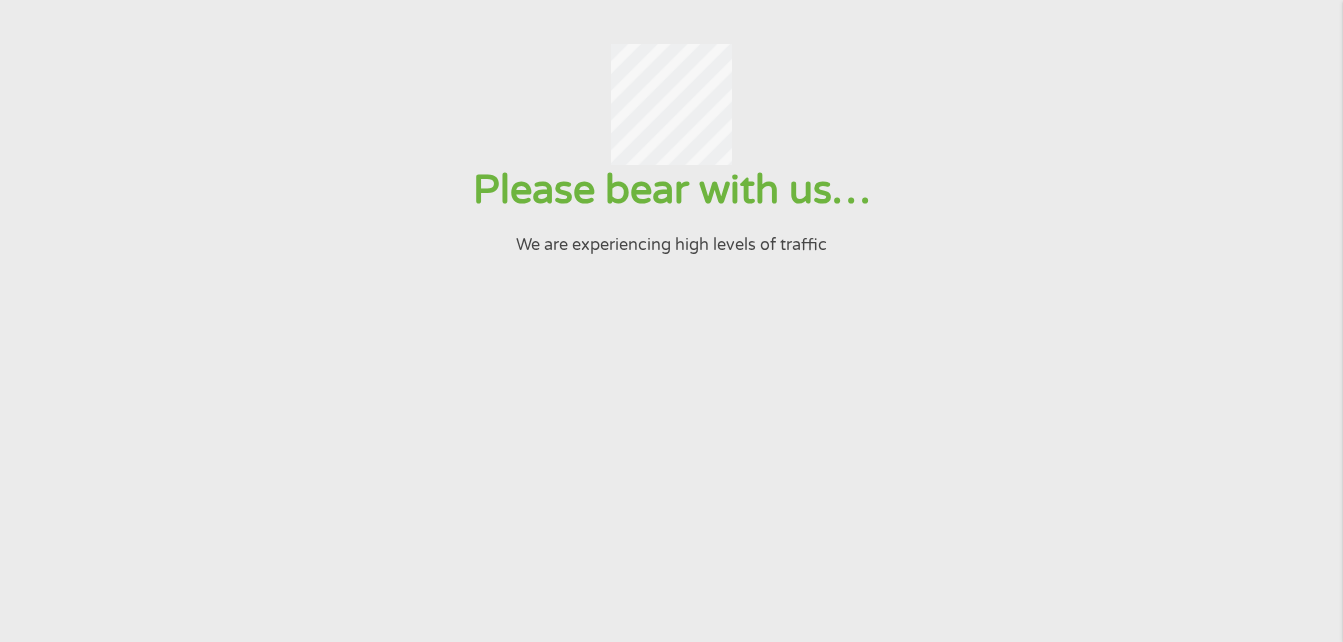 click on "Submit" at bounding box center (1093, 402) 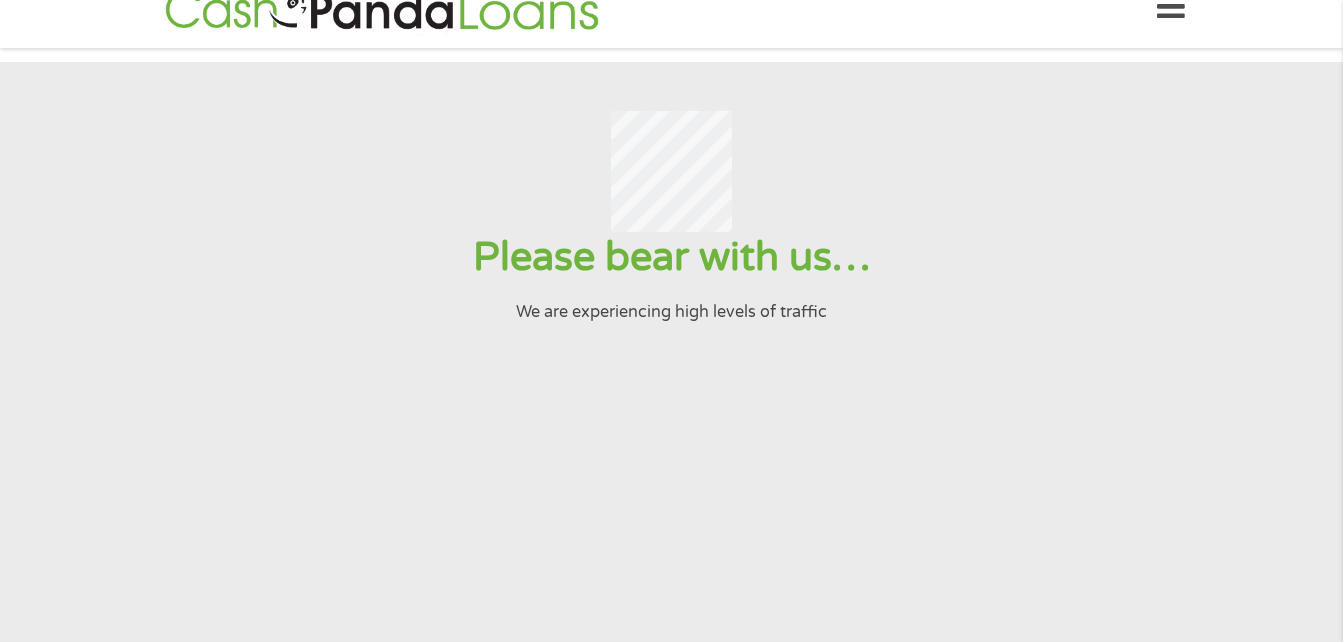 scroll, scrollTop: 0, scrollLeft: 0, axis: both 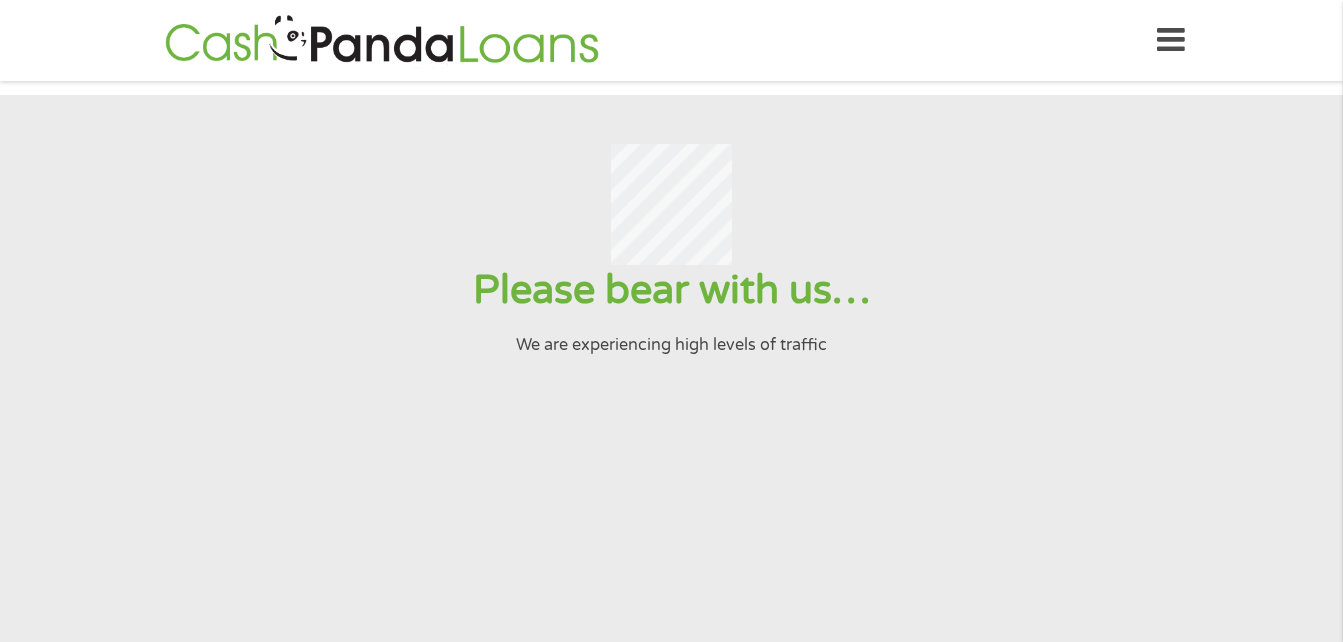 click on "Submit" at bounding box center (1093, 502) 